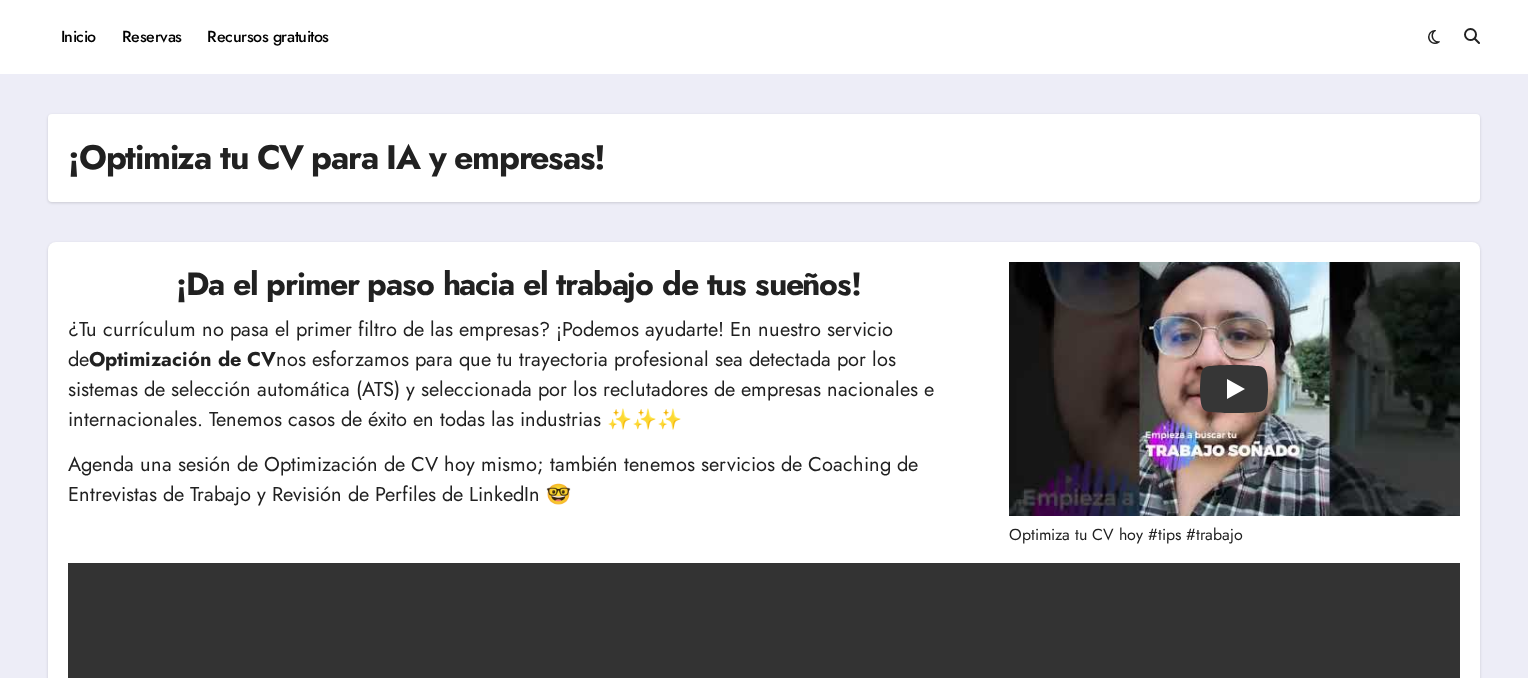 scroll, scrollTop: 0, scrollLeft: 0, axis: both 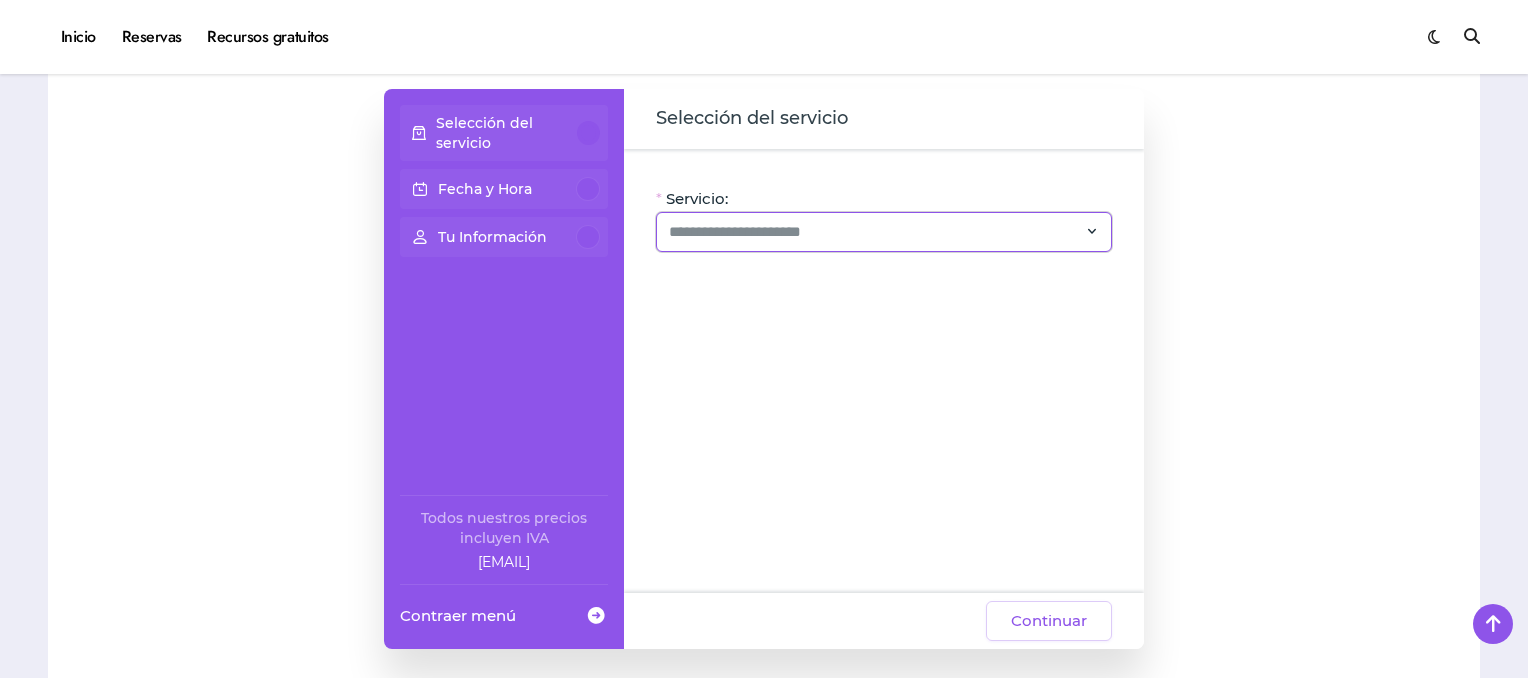 click 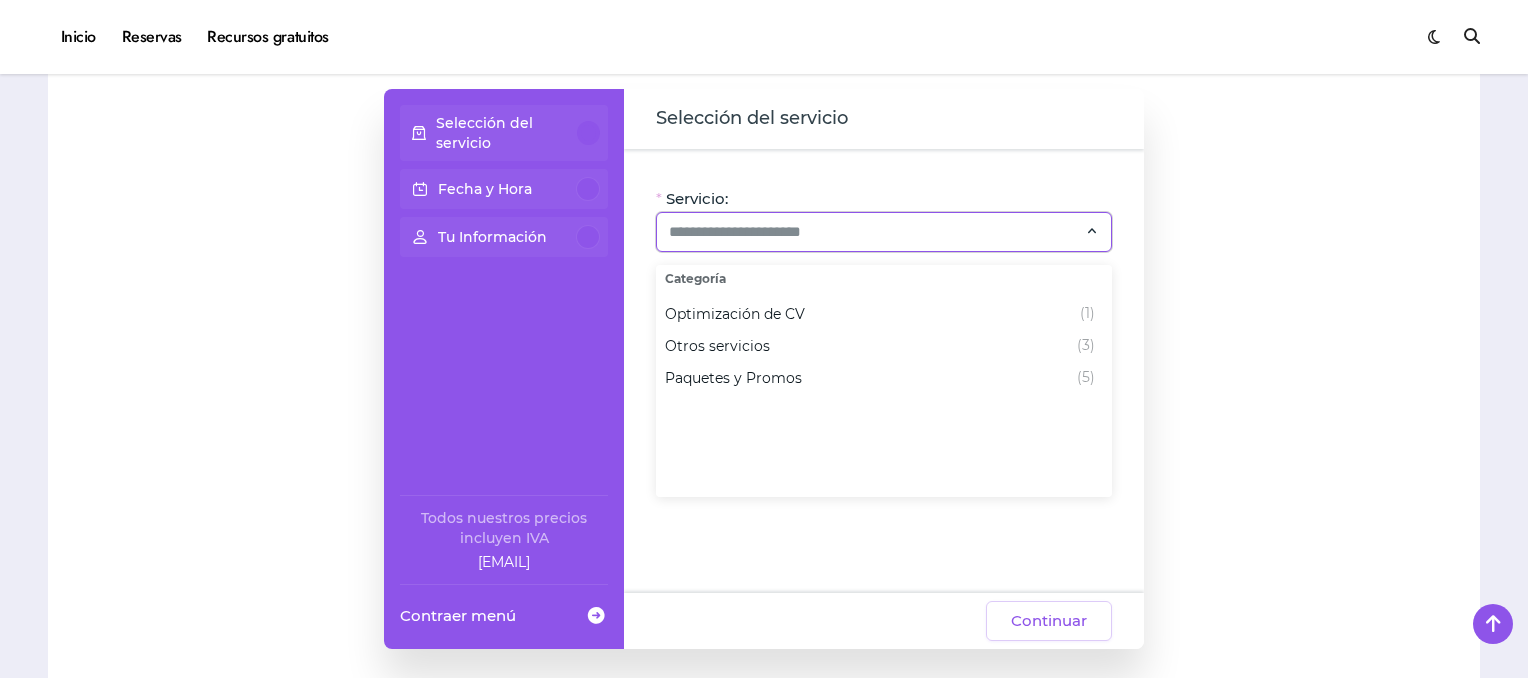 click 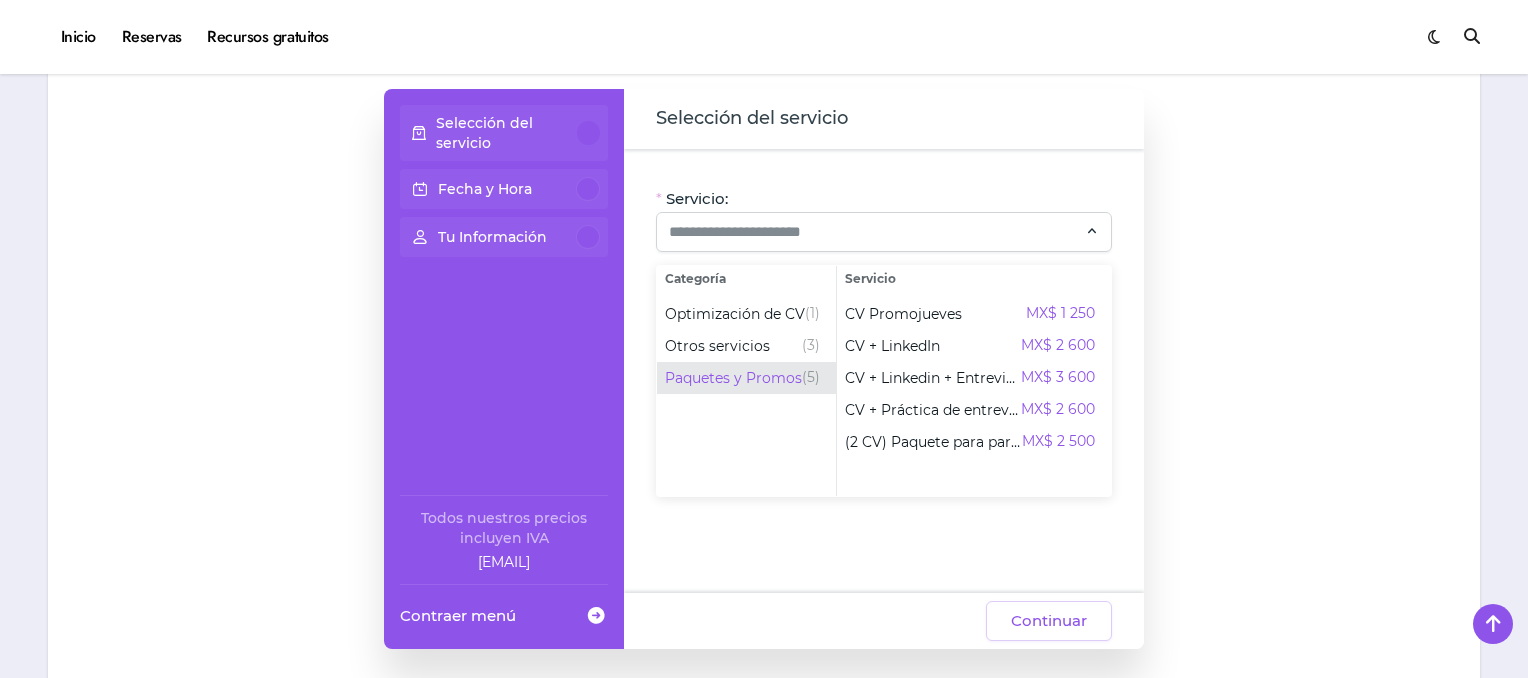 click on "Paquetes y Promos" at bounding box center [733, 378] 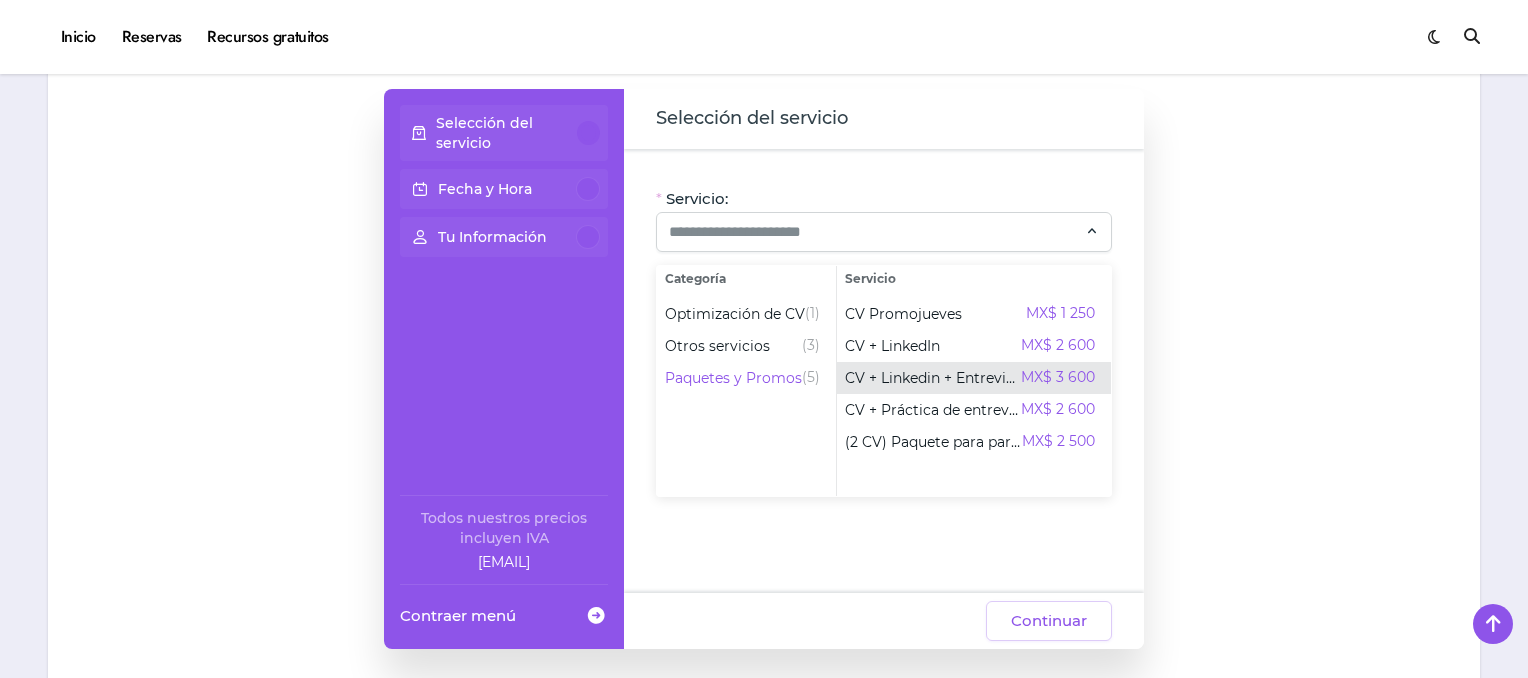 click on "CV + Linkedin + Entrevista" at bounding box center [933, 378] 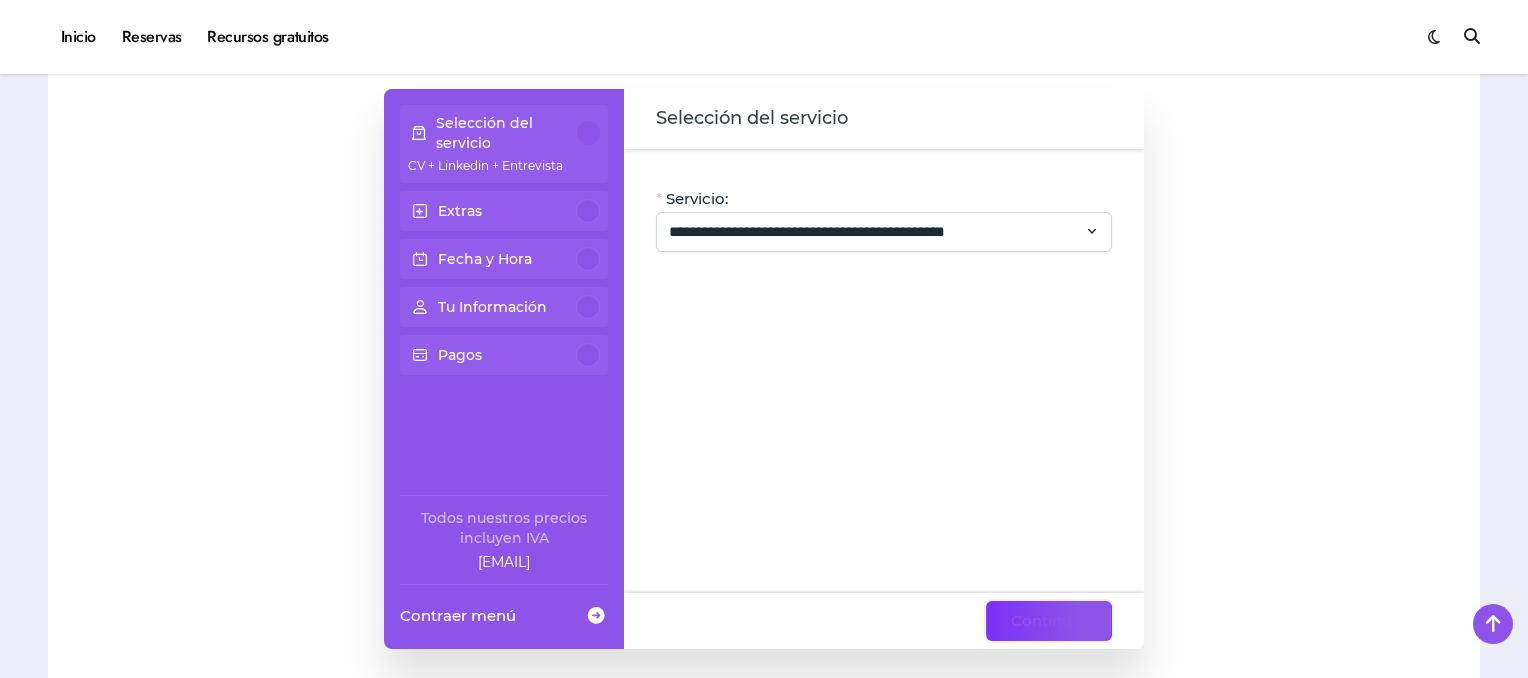 click on "Continuar" at bounding box center [1049, 621] 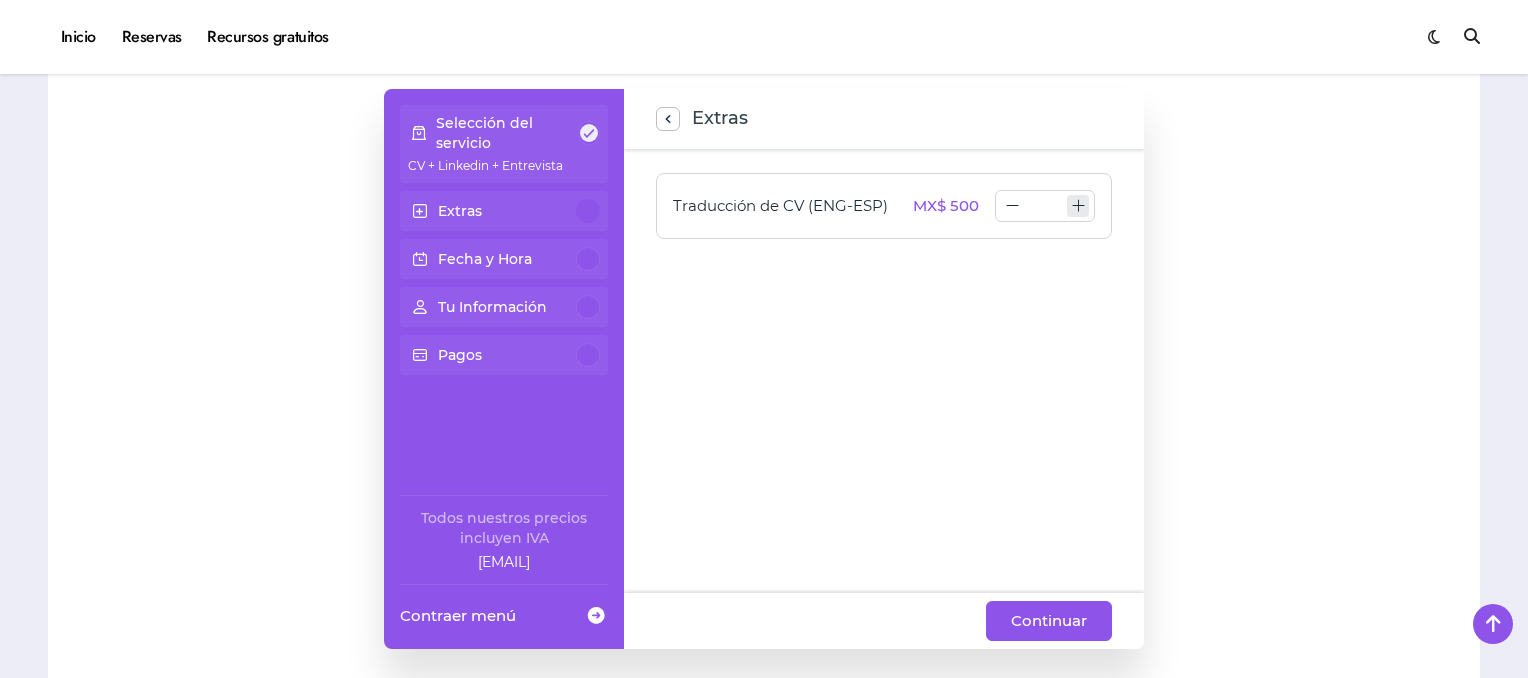 type on "*" 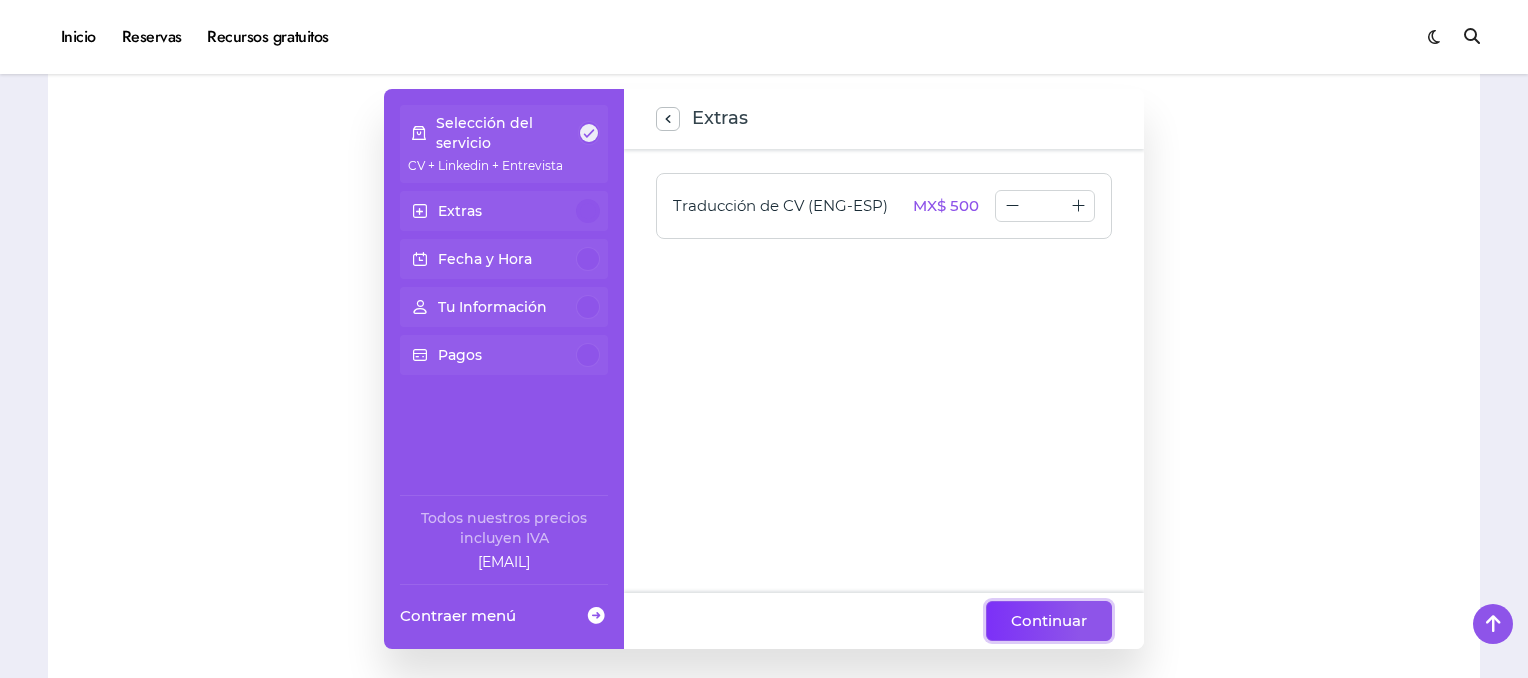 click on "Continuar" at bounding box center [1049, 621] 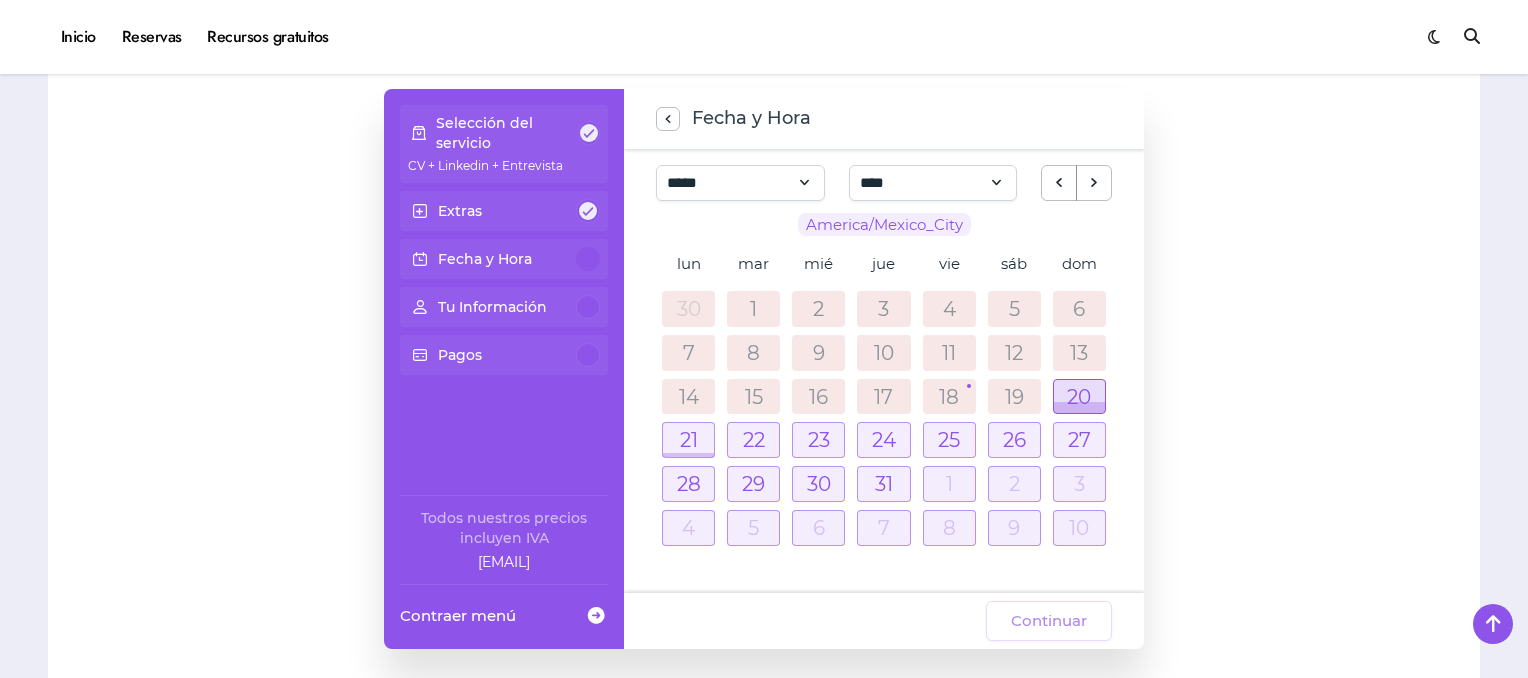 click at bounding box center (1079, 397) 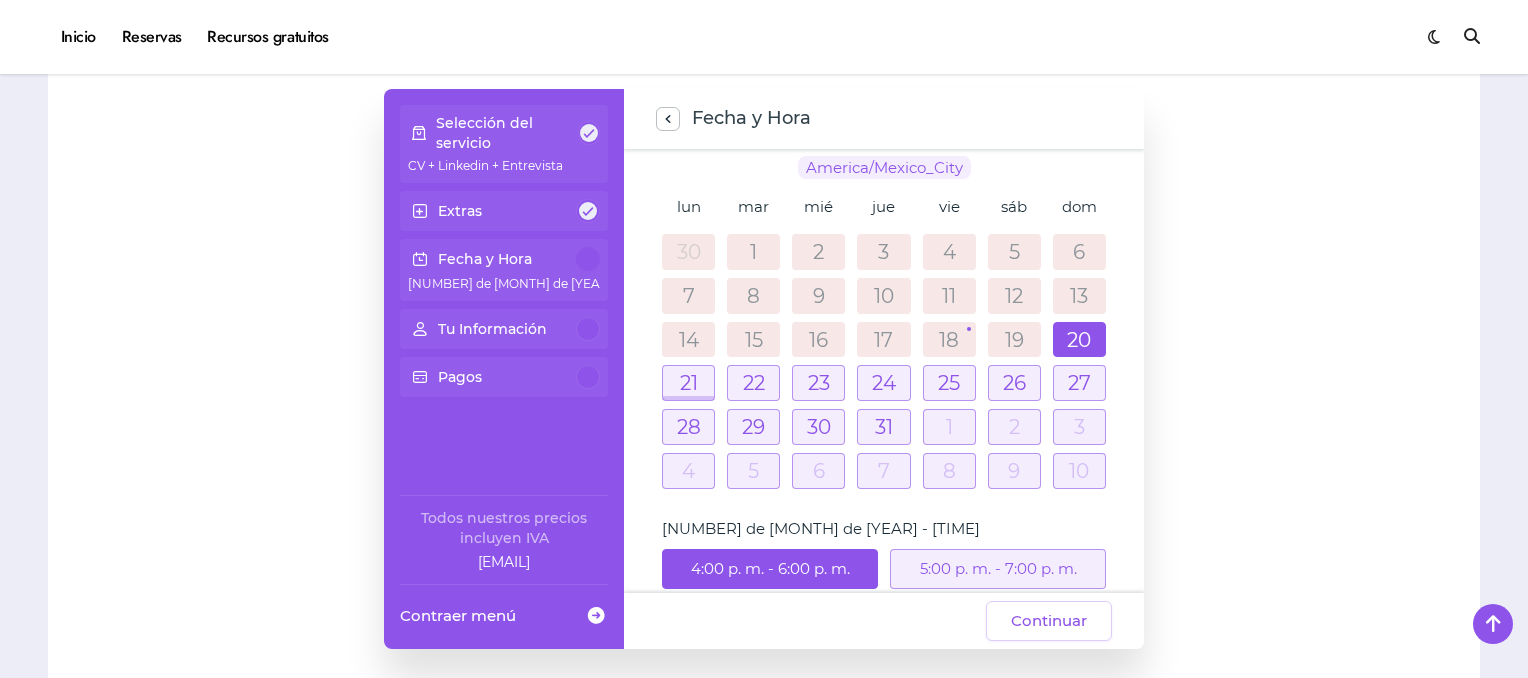 scroll, scrollTop: 123, scrollLeft: 0, axis: vertical 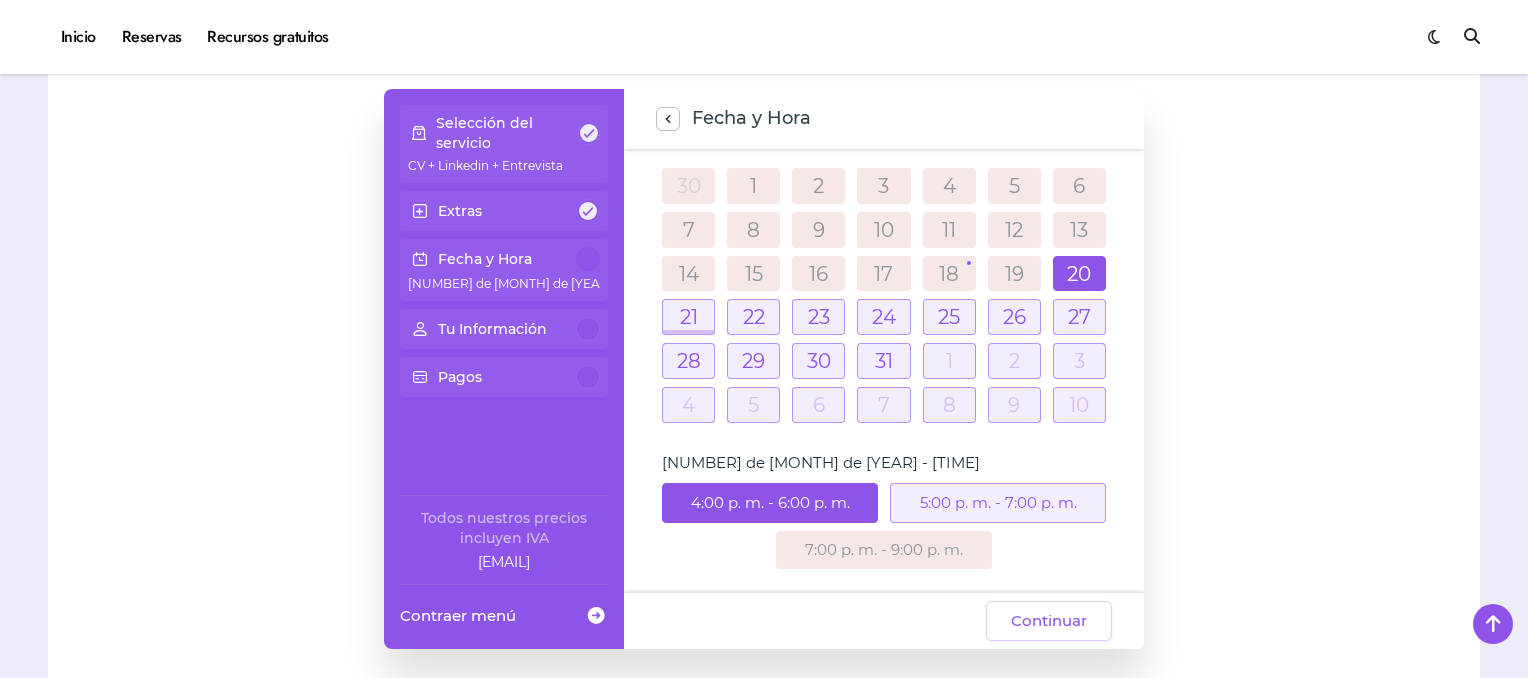 click on "4:00 p. m.  - 6:00 p. m." at bounding box center [770, 503] 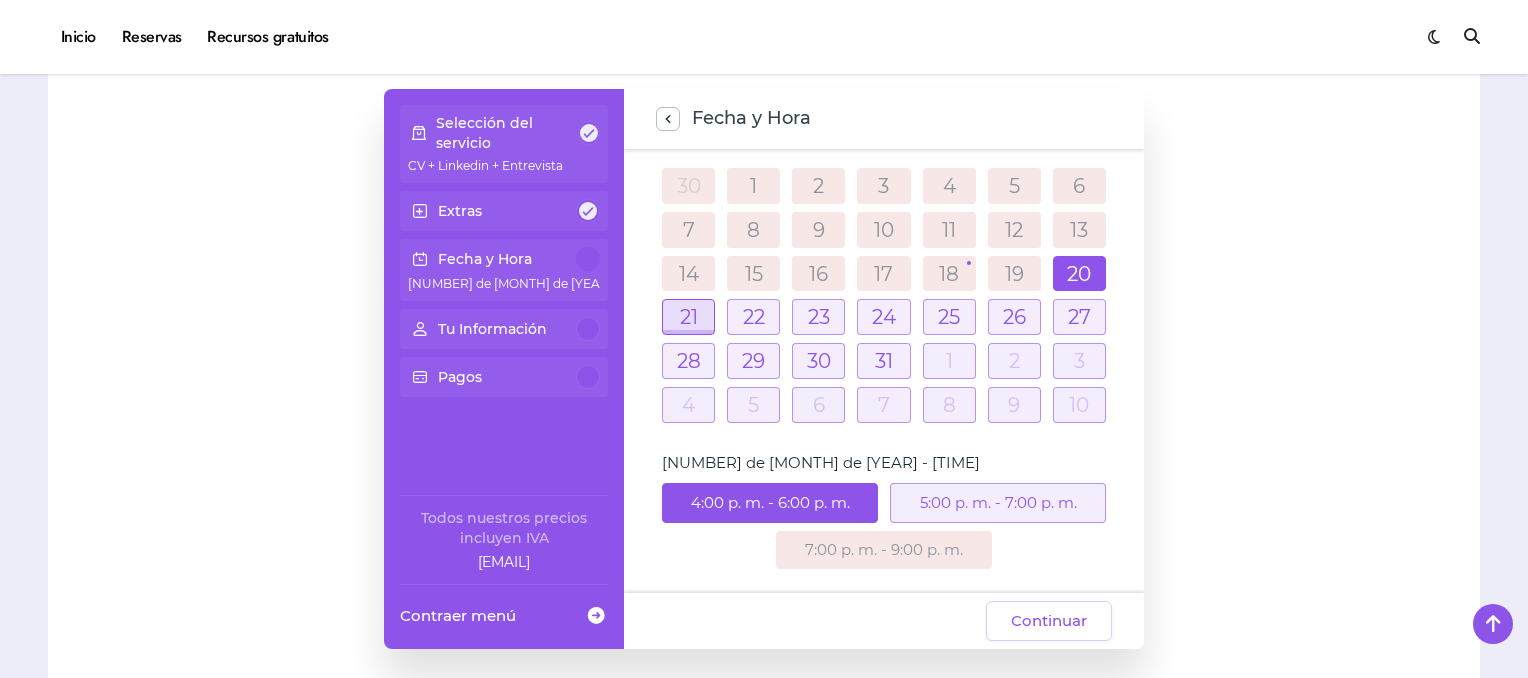 click at bounding box center [688, 317] 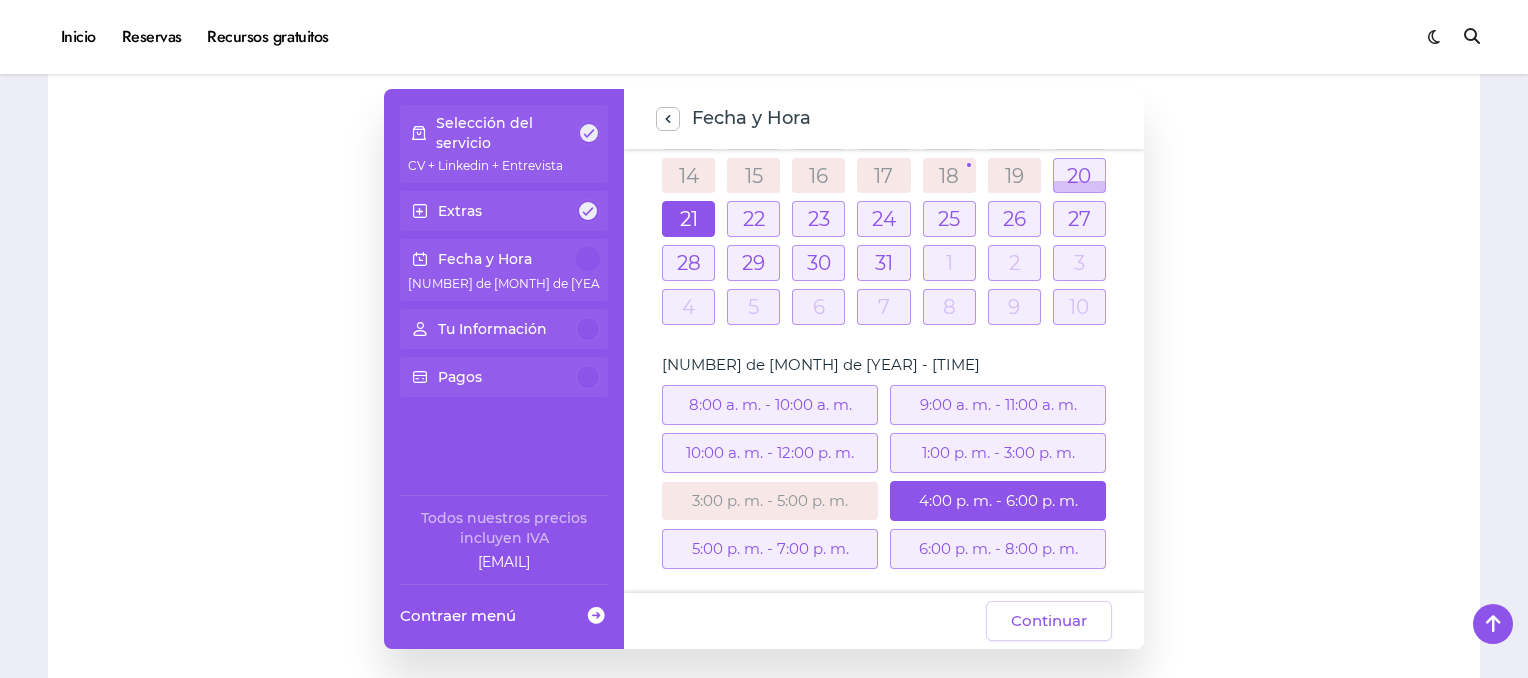 scroll, scrollTop: 220, scrollLeft: 0, axis: vertical 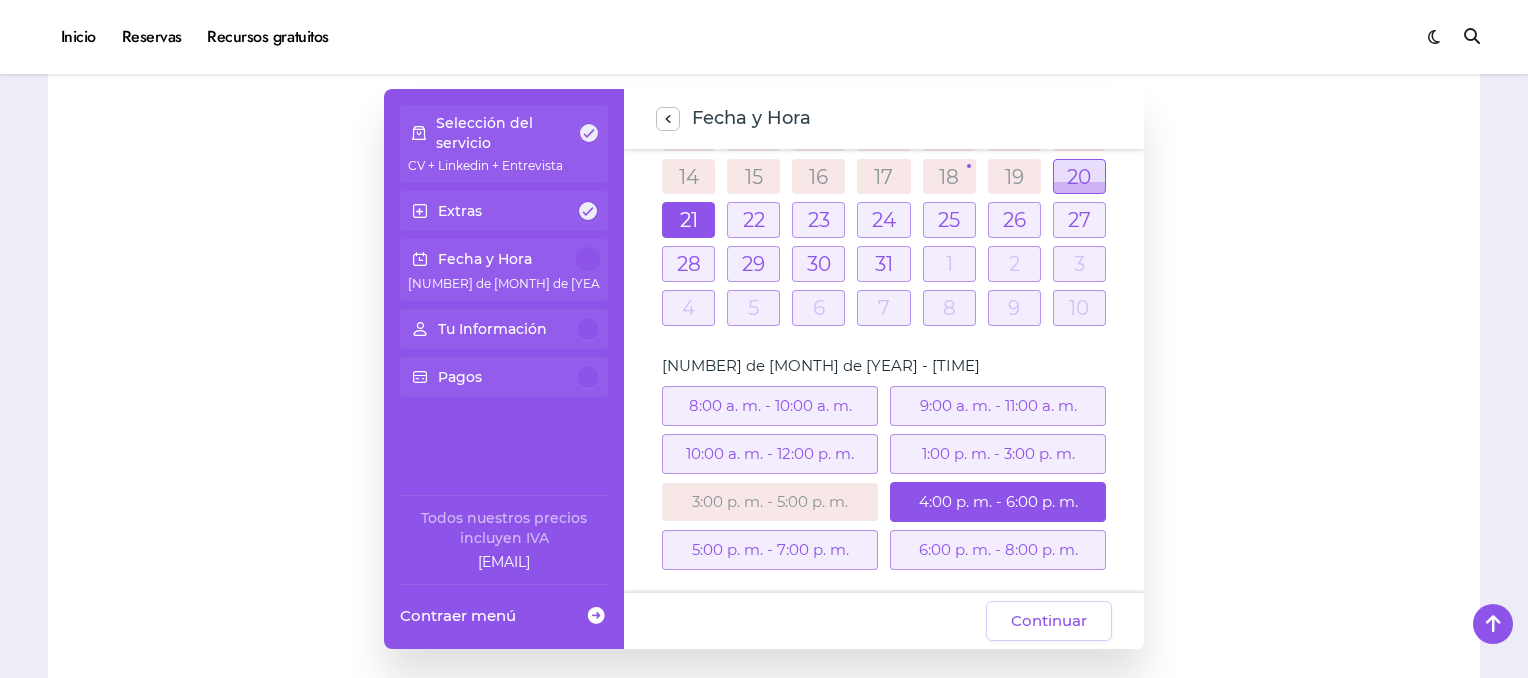 click at bounding box center (1079, 177) 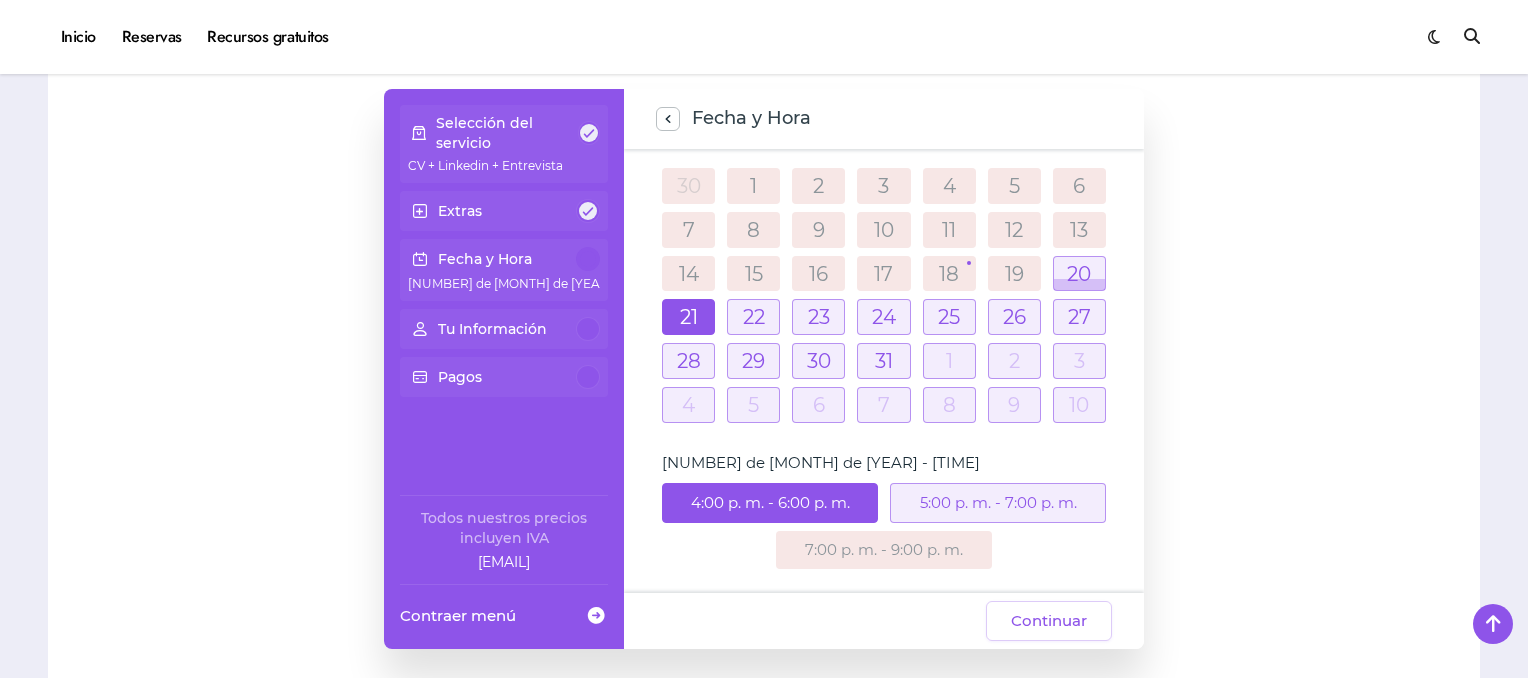 scroll, scrollTop: 123, scrollLeft: 0, axis: vertical 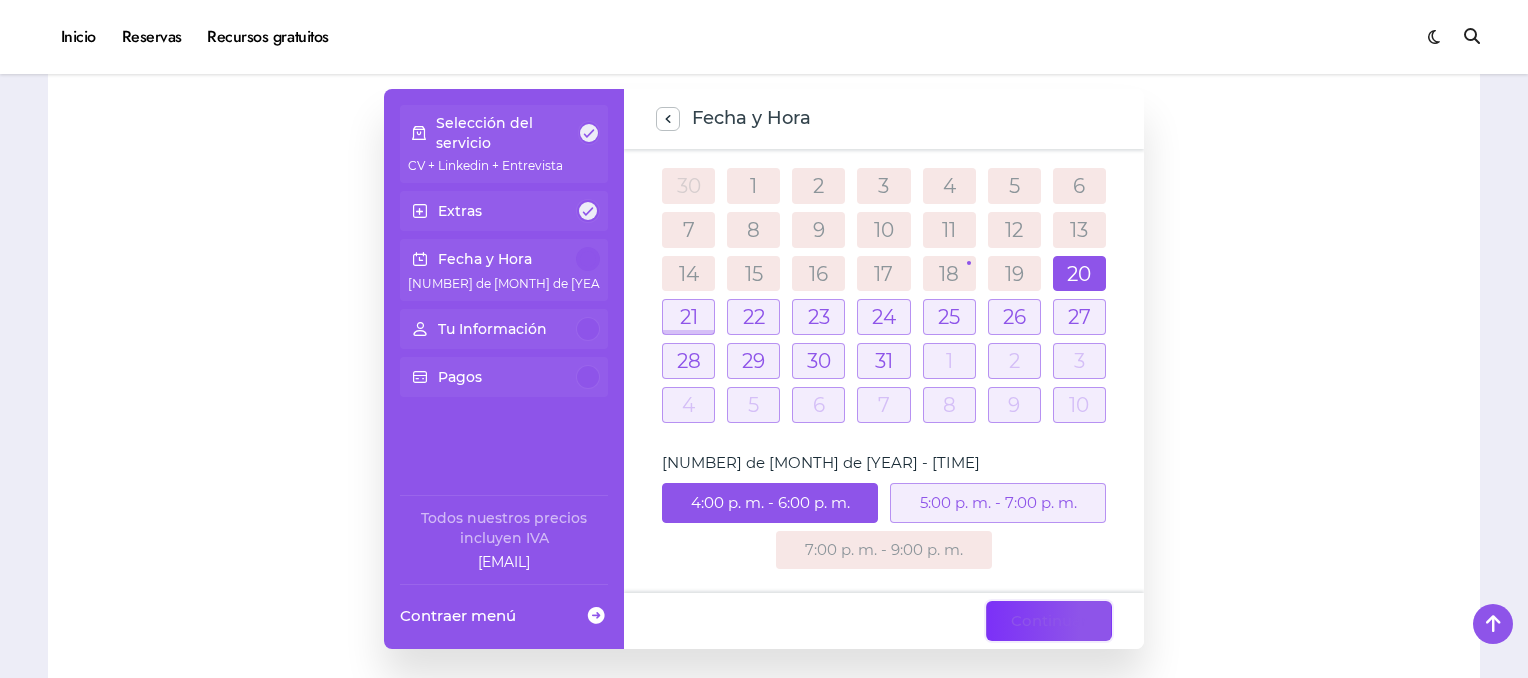 click on "Continuar" at bounding box center (1049, 621) 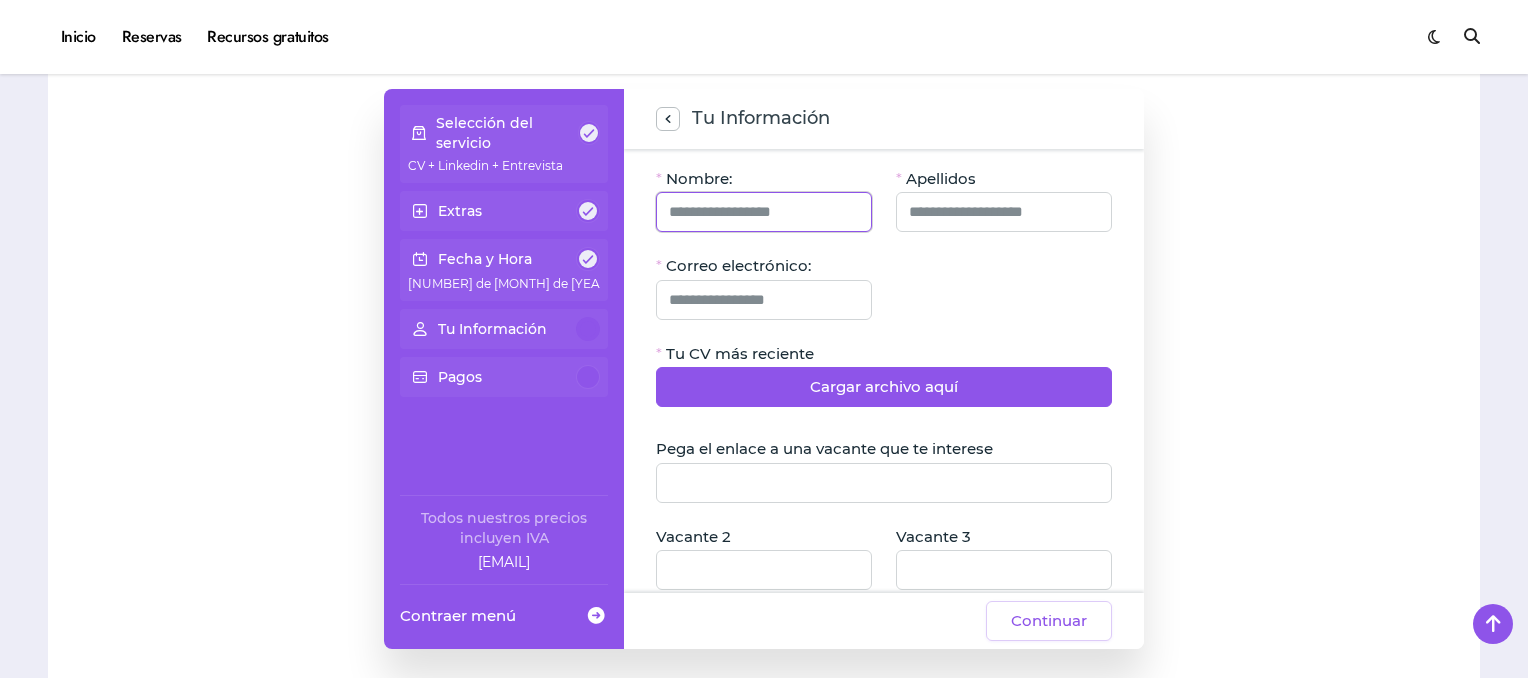 click 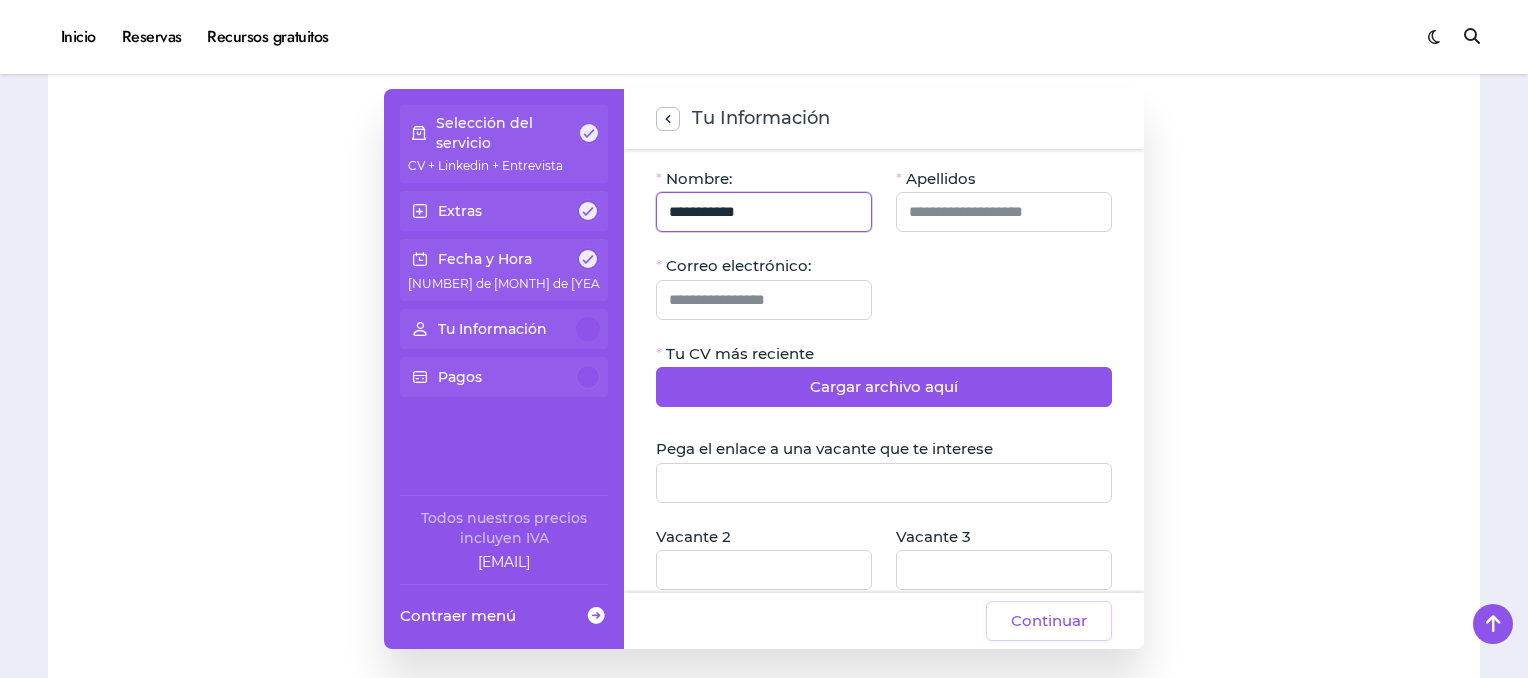 type on "**********" 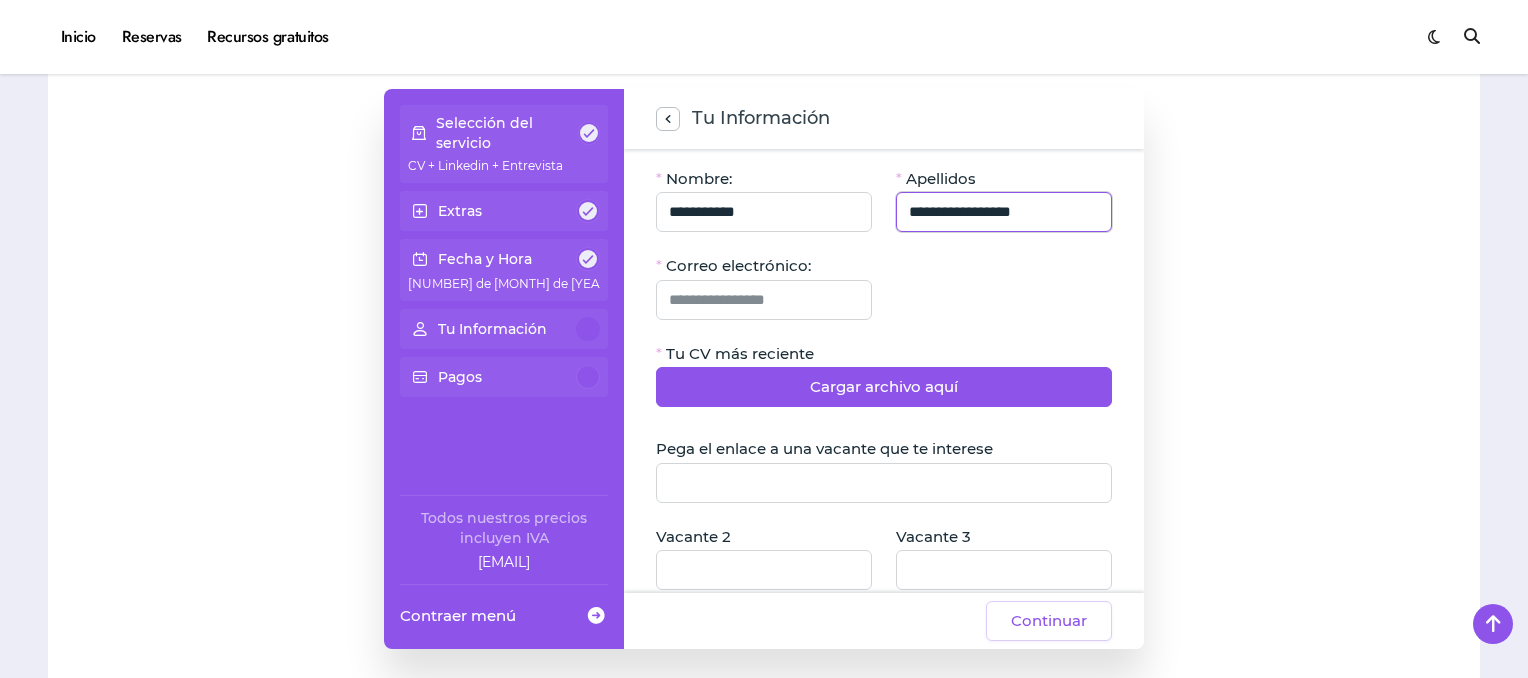 type on "**********" 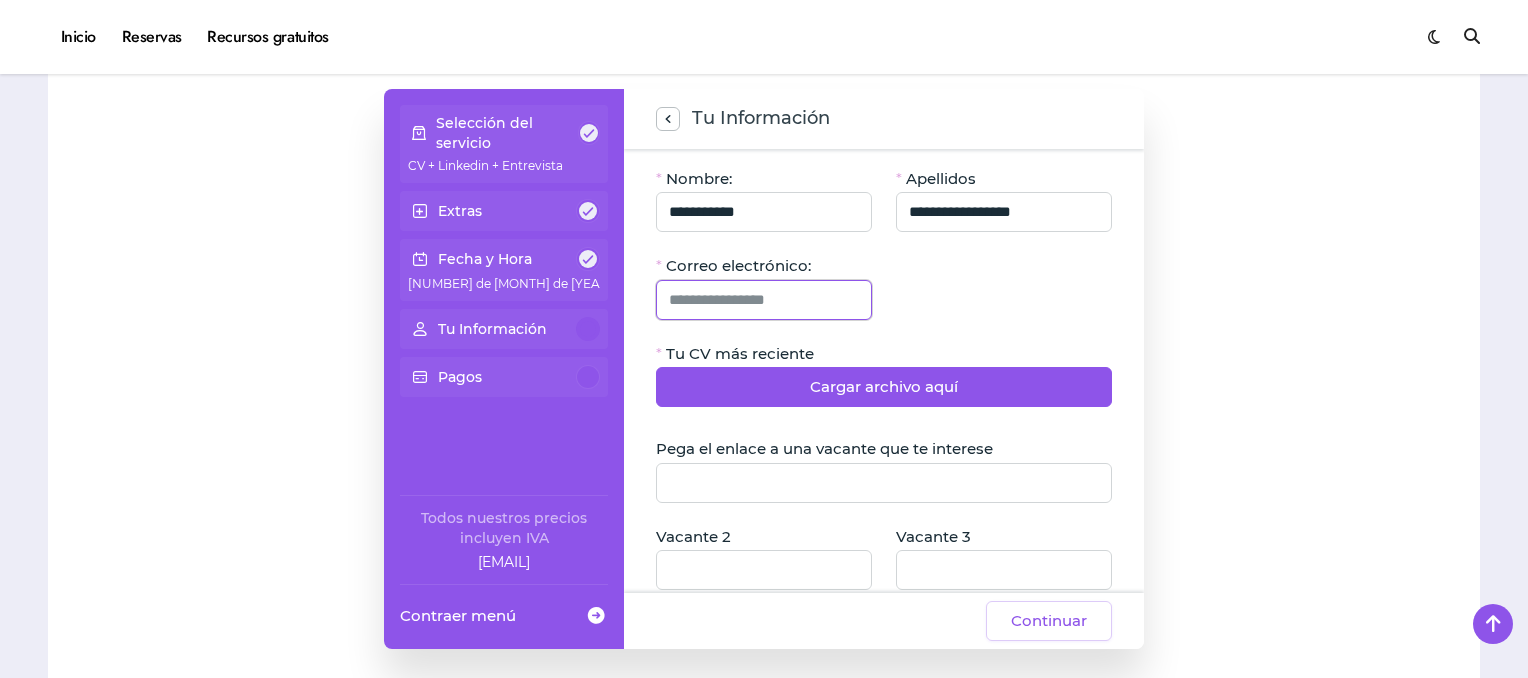 click 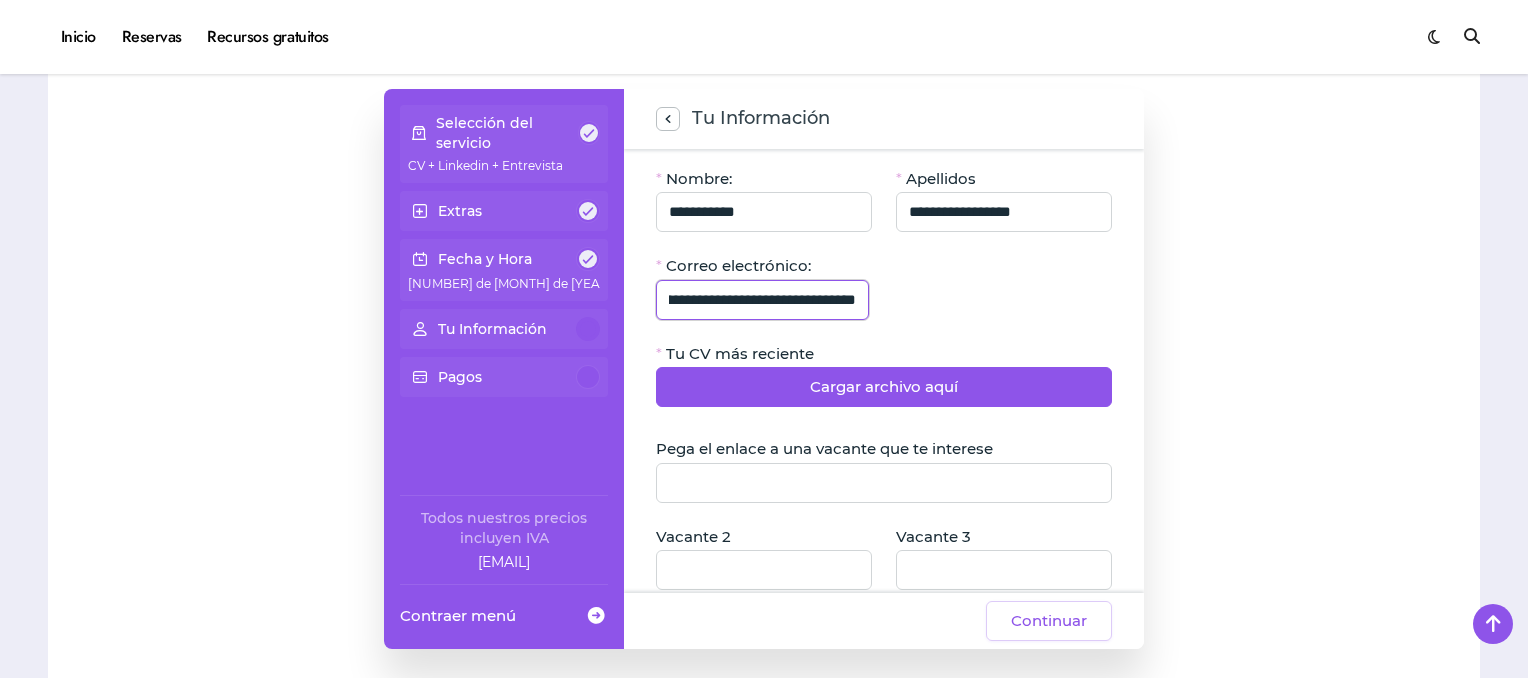 scroll, scrollTop: 0, scrollLeft: 112, axis: horizontal 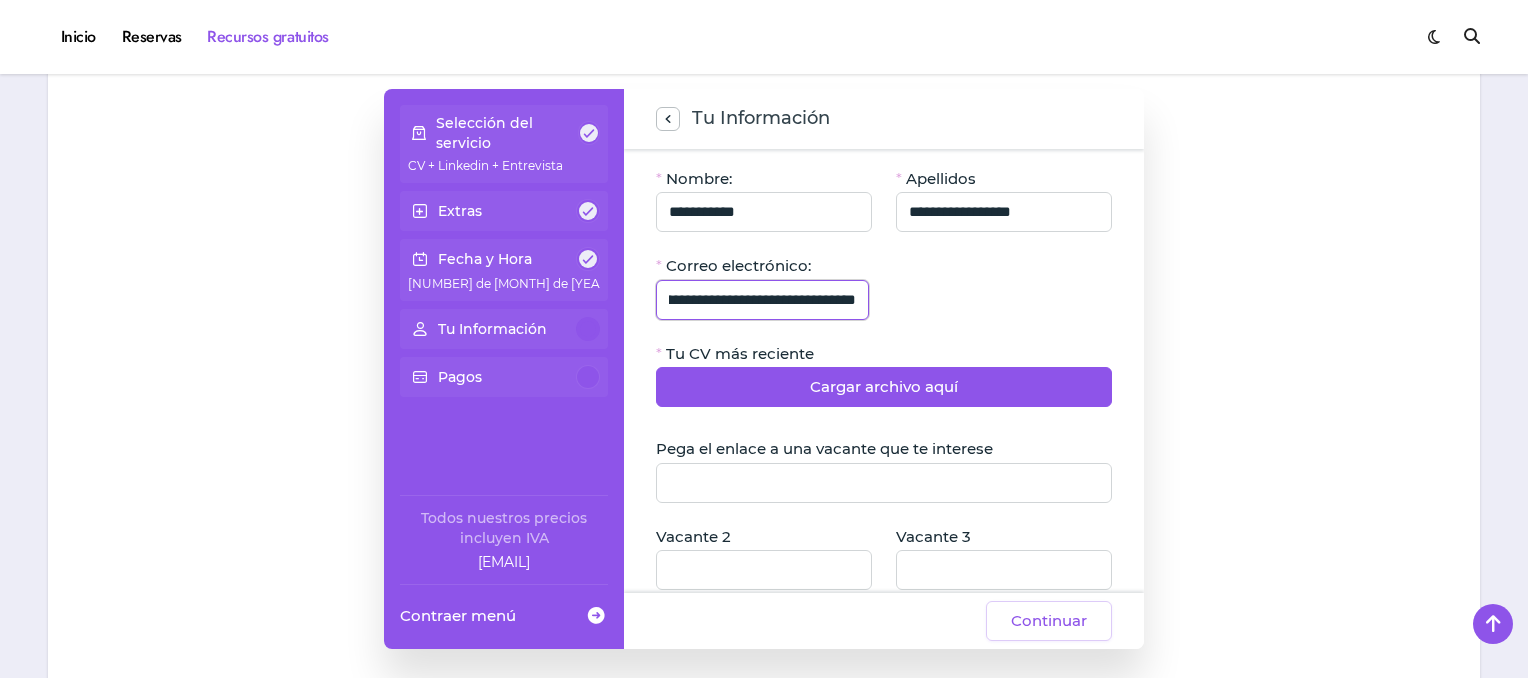 type on "**********" 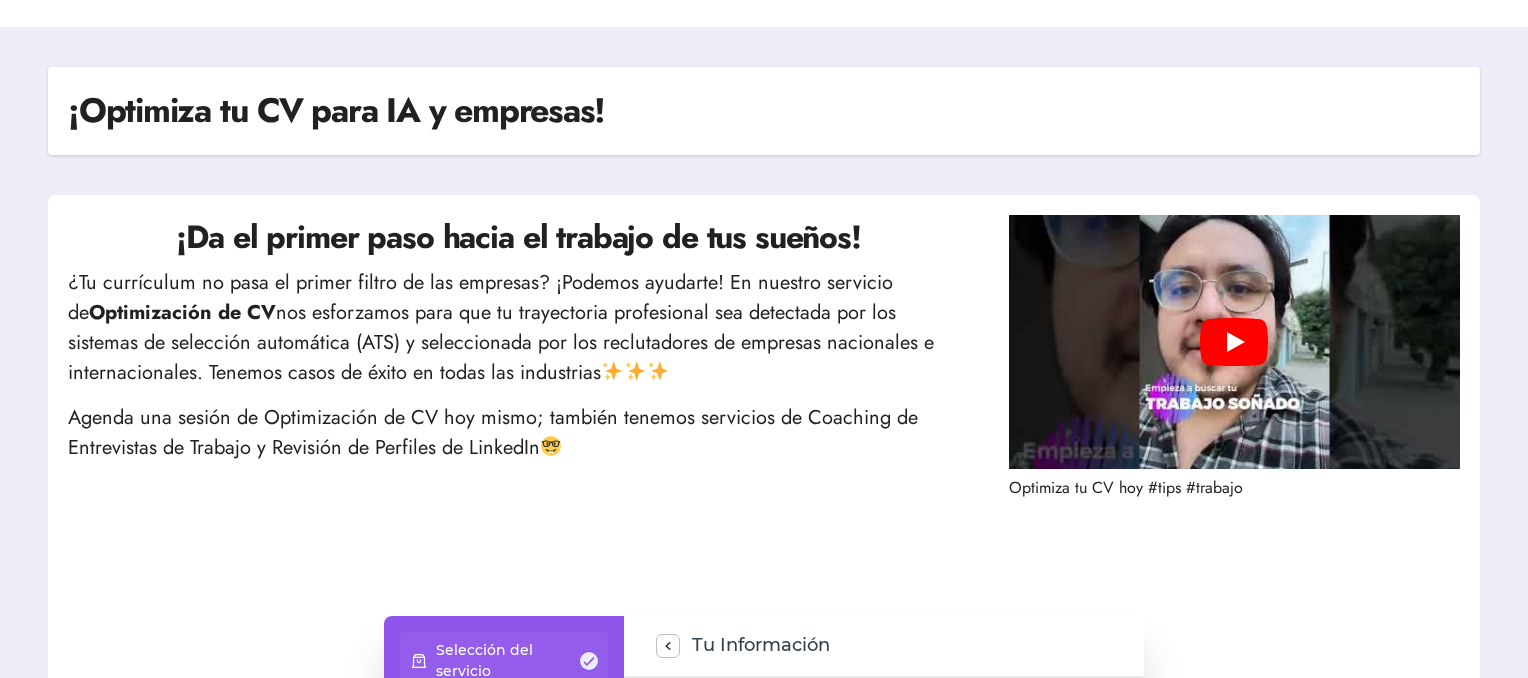 scroll, scrollTop: 0, scrollLeft: 0, axis: both 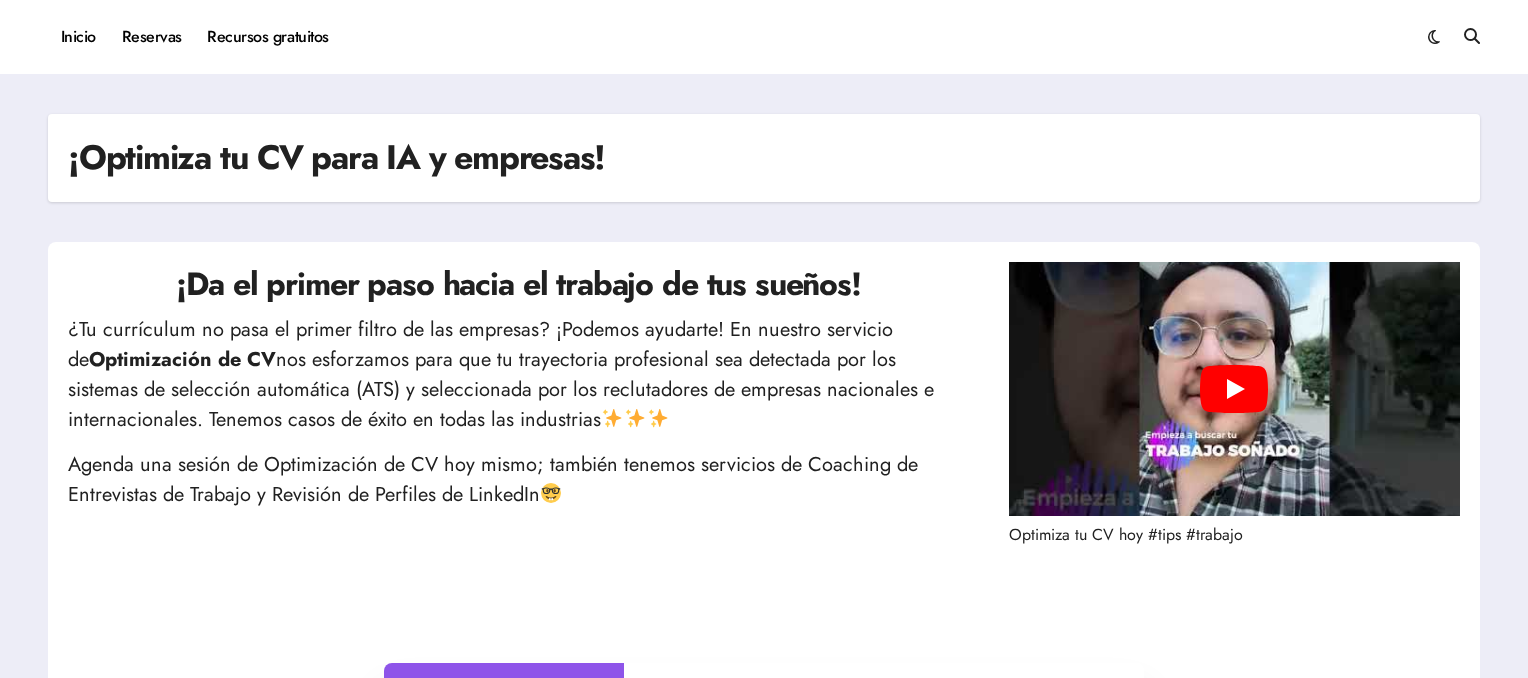 click on "Play" at bounding box center [1234, 389] 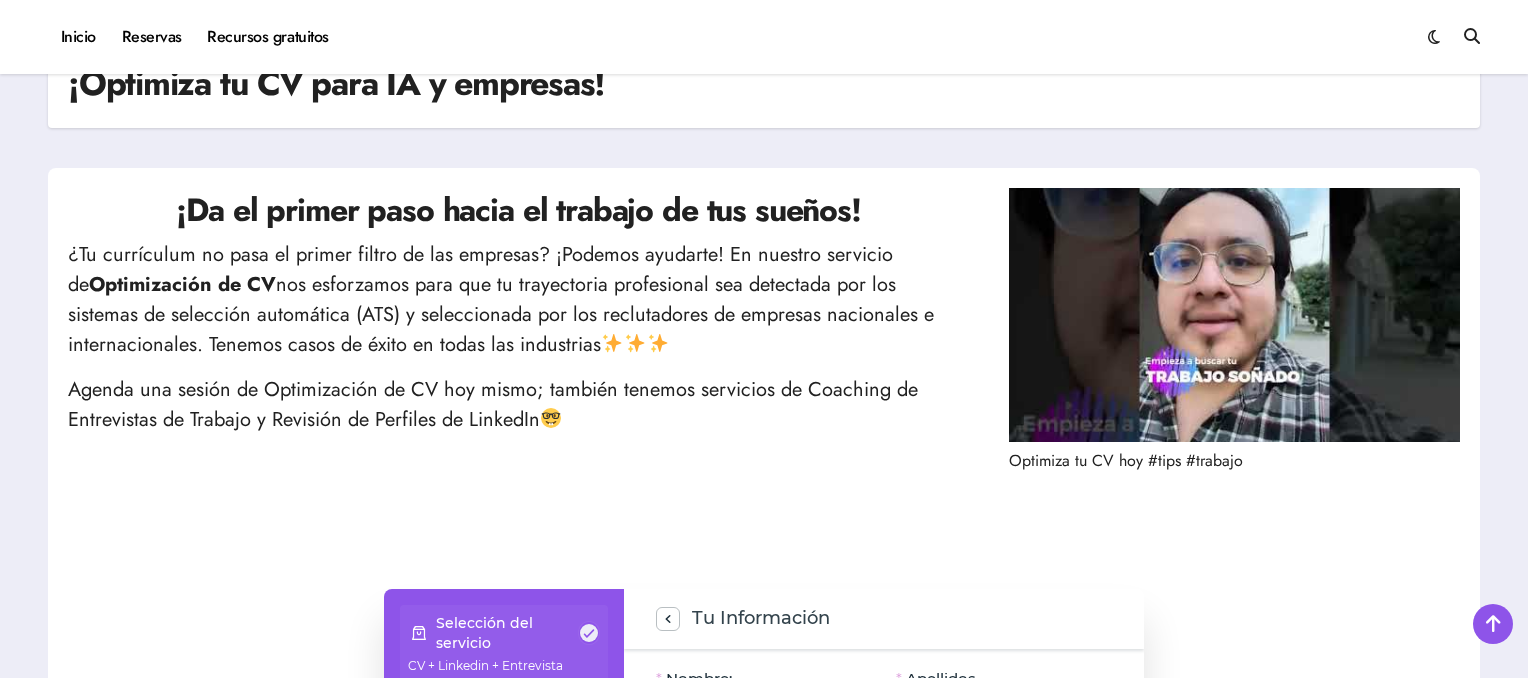 scroll, scrollTop: 800, scrollLeft: 0, axis: vertical 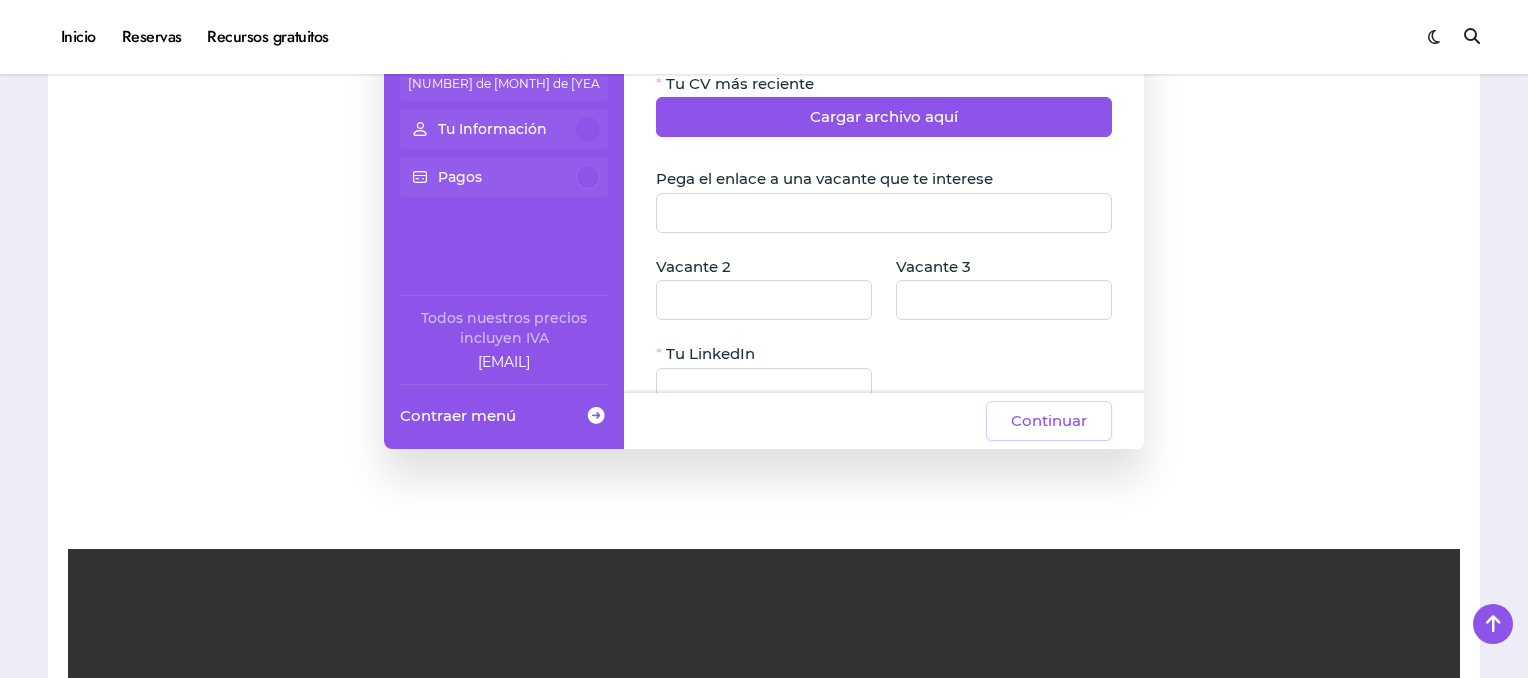 drag, startPoint x: 1137, startPoint y: 319, endPoint x: 1148, endPoint y: 329, distance: 14.866069 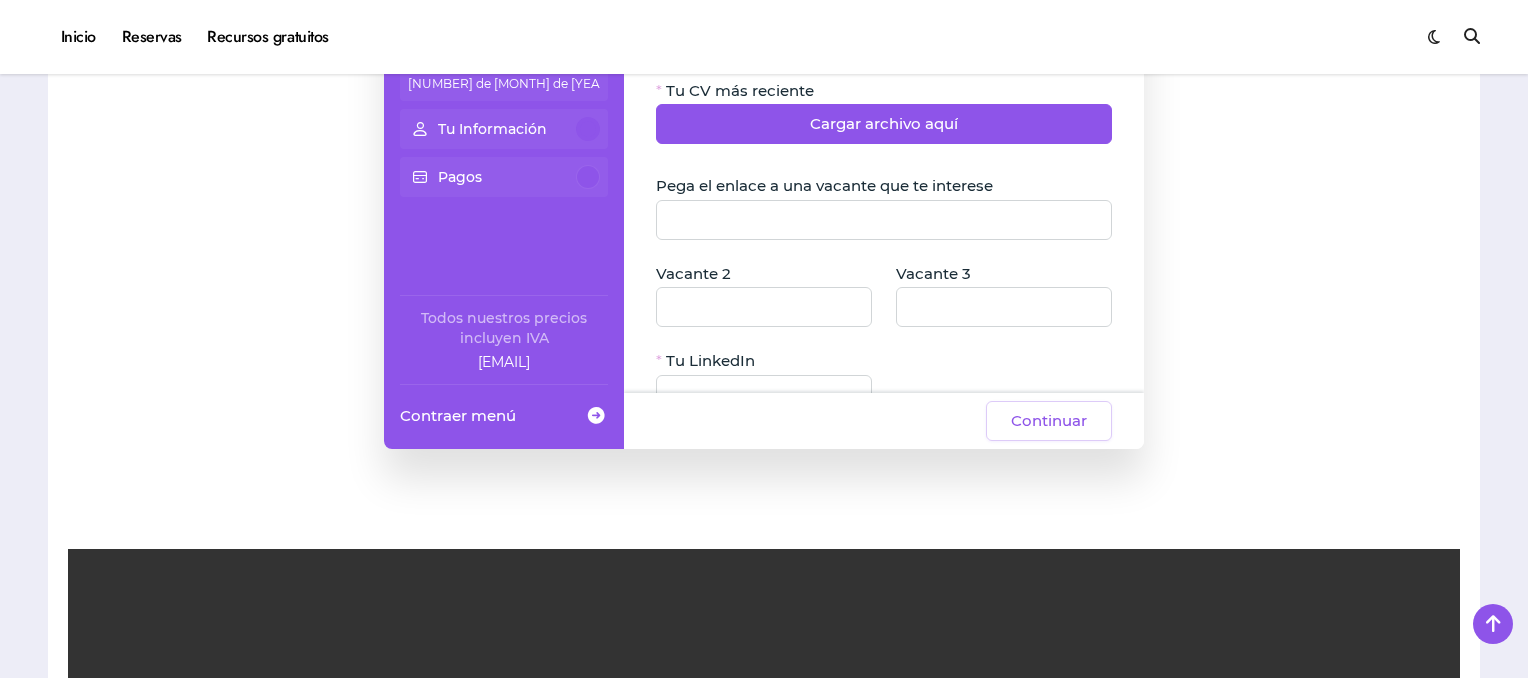 scroll, scrollTop: 0, scrollLeft: 0, axis: both 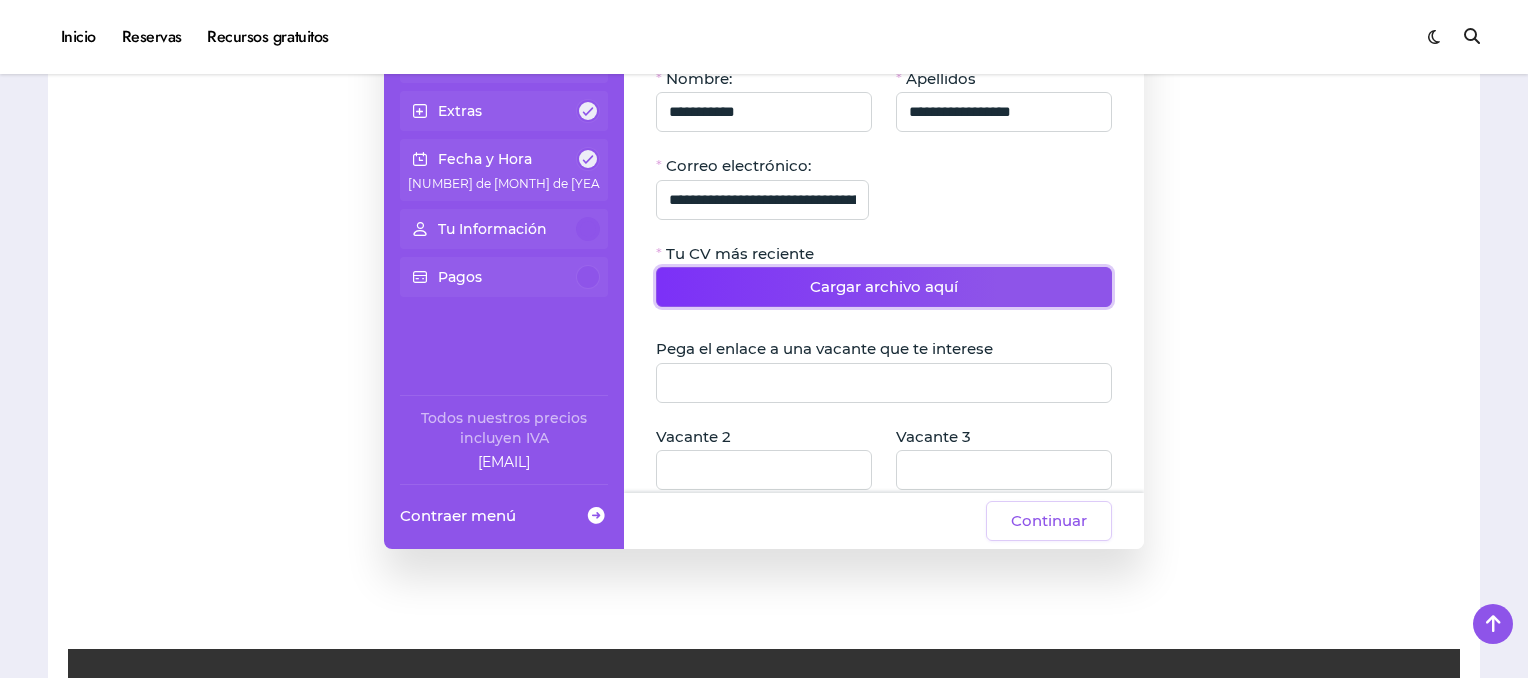 click on "Cargar archivo aquí" at bounding box center [884, 287] 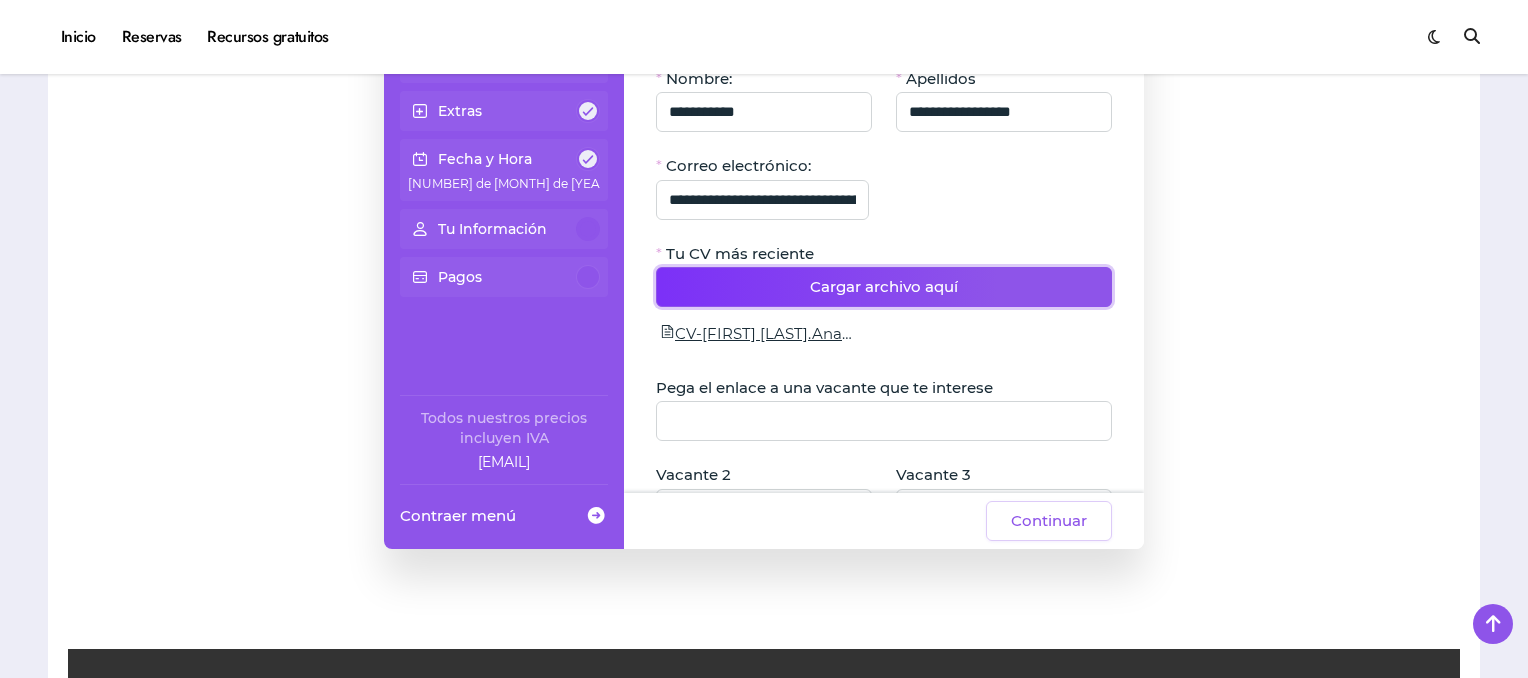 scroll, scrollTop: 100, scrollLeft: 0, axis: vertical 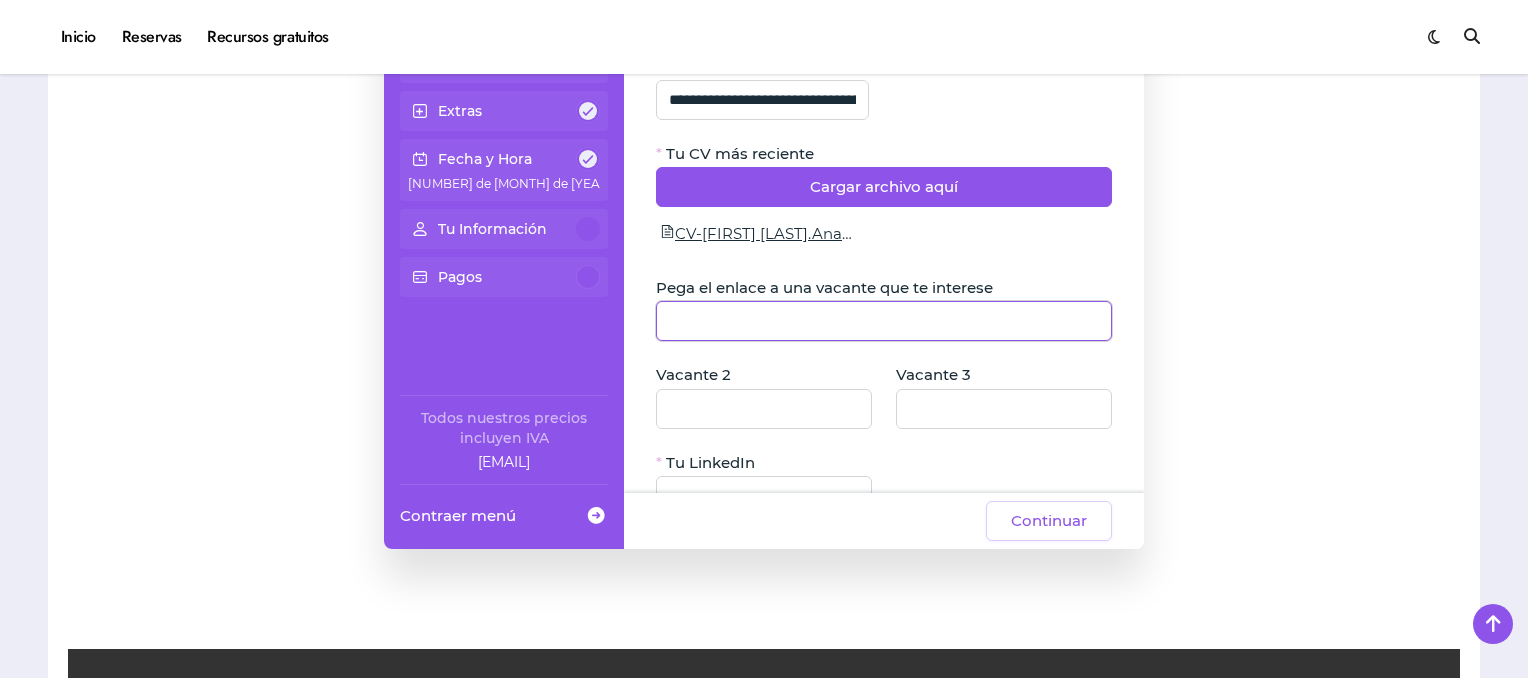 click 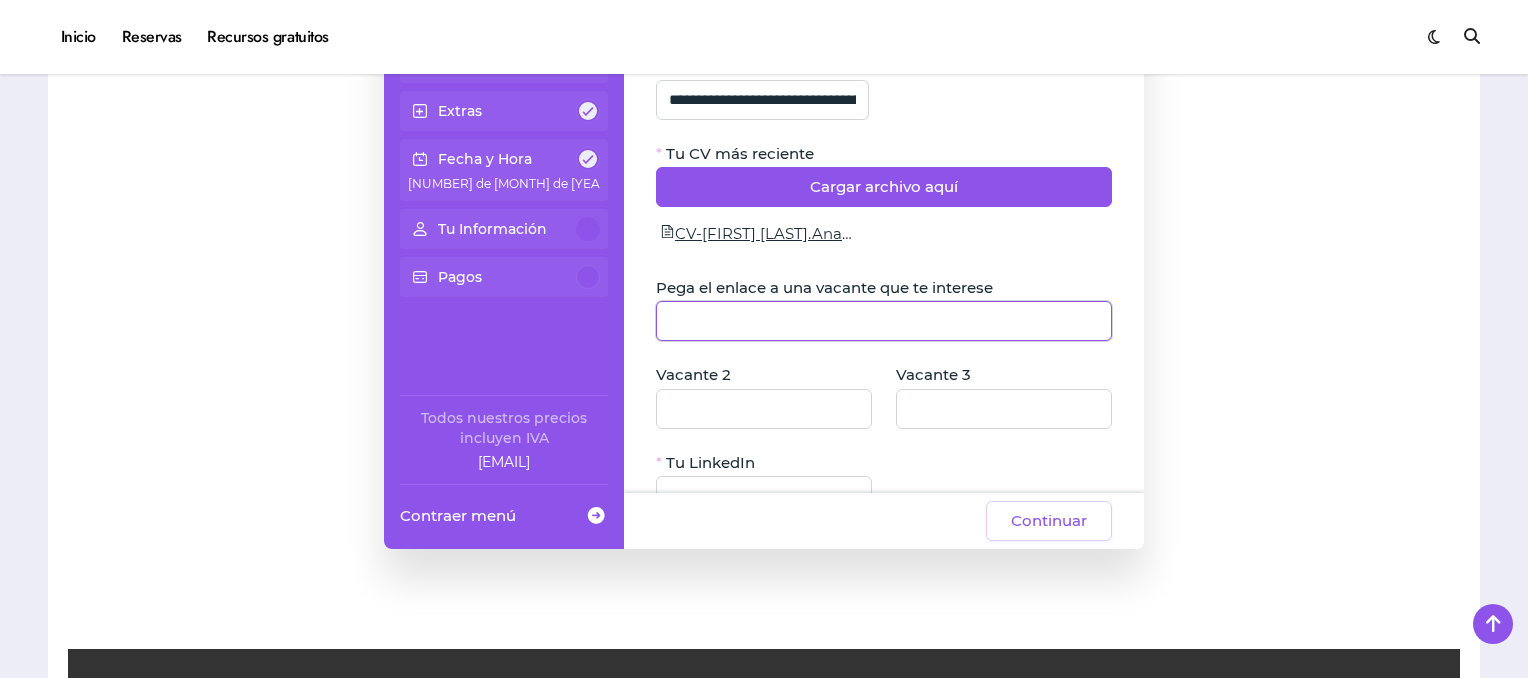 paste on "**********" 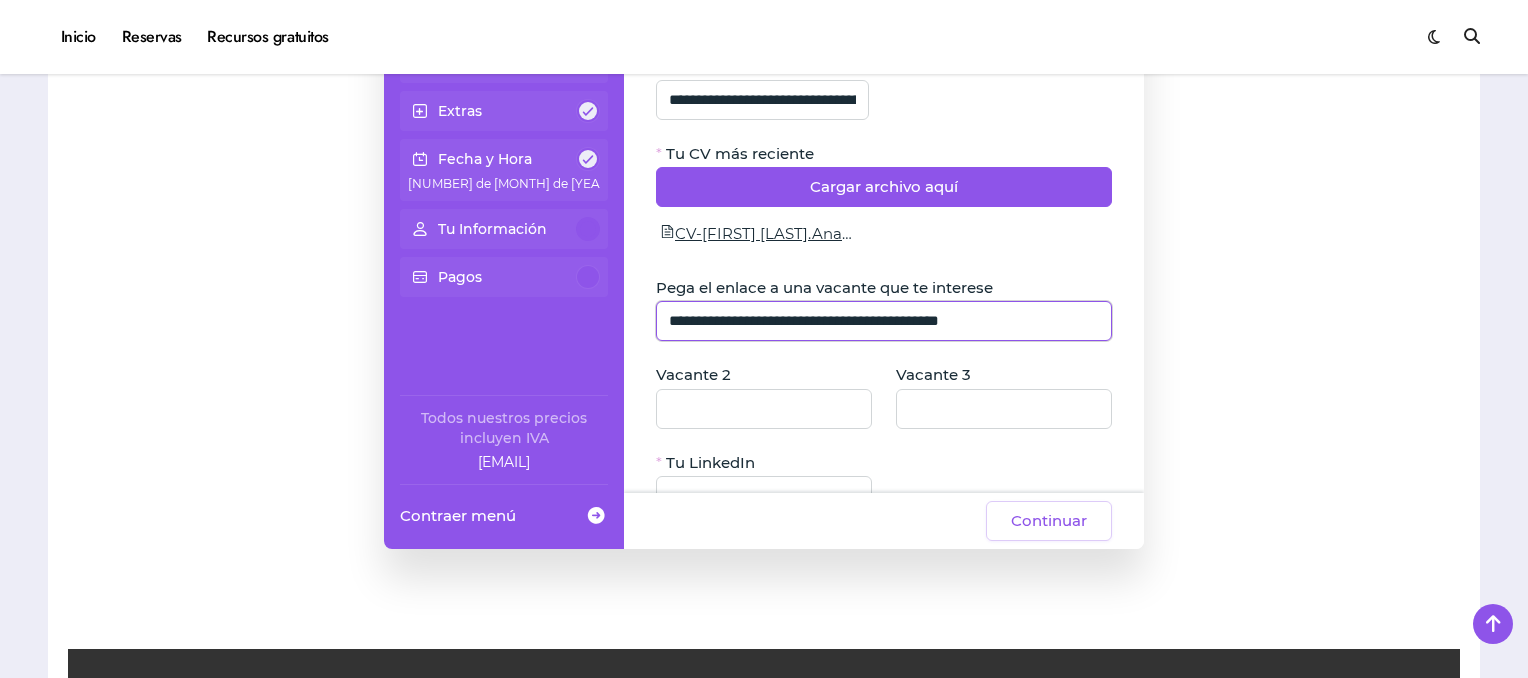 type on "**********" 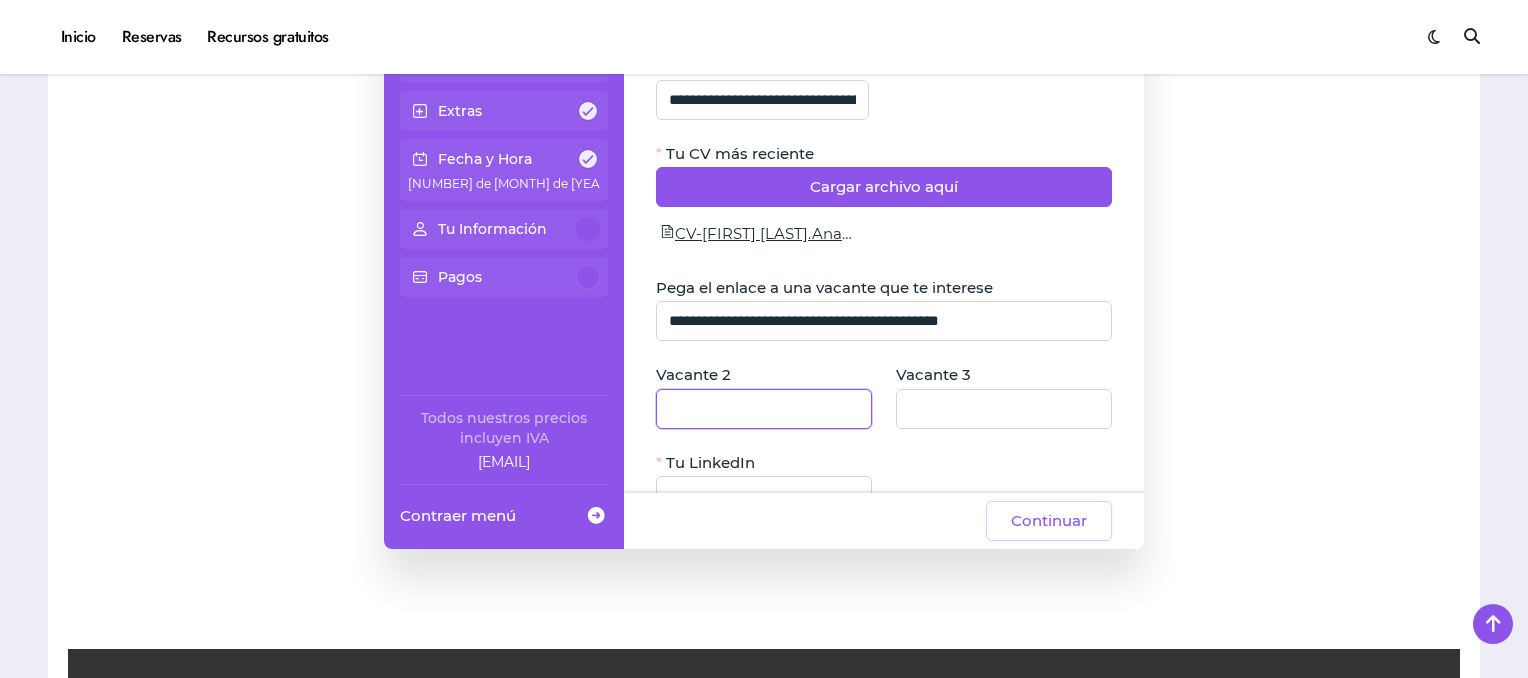 click 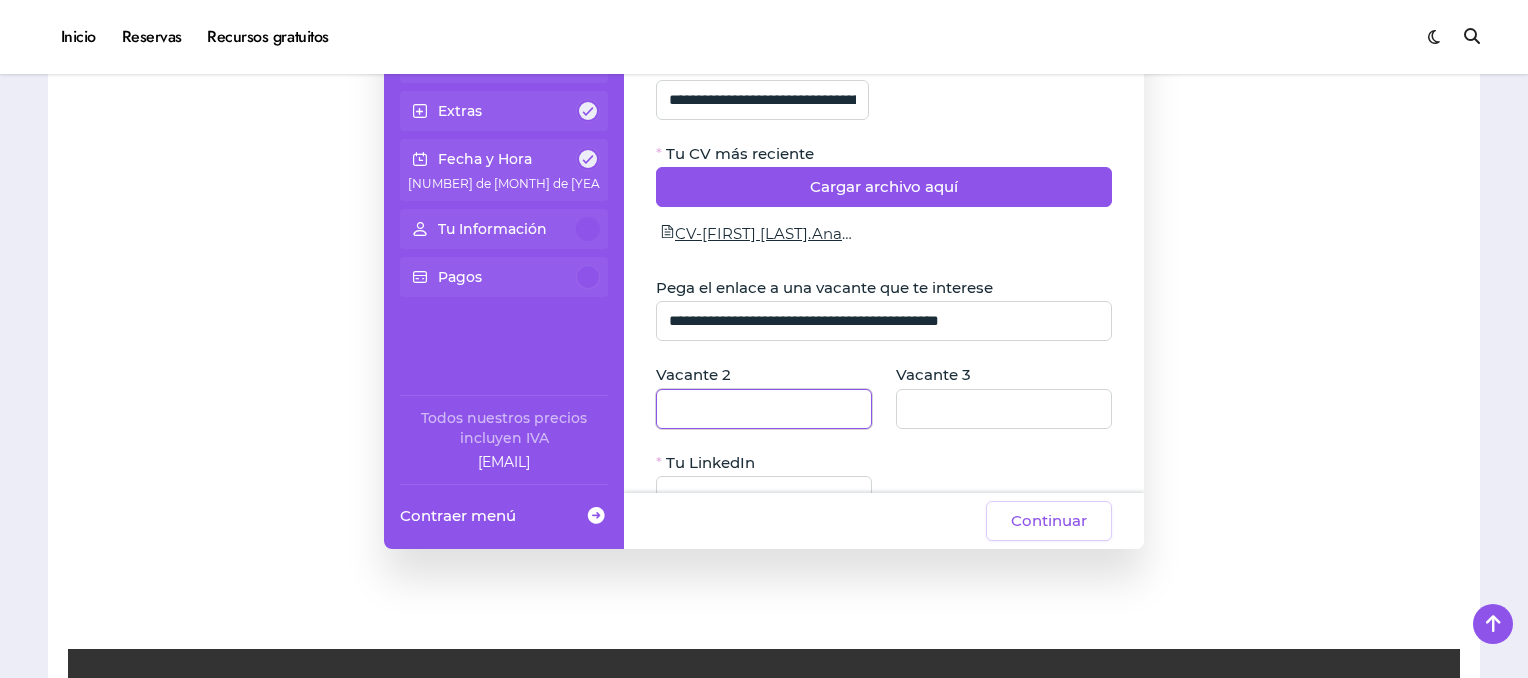 scroll, scrollTop: 163, scrollLeft: 0, axis: vertical 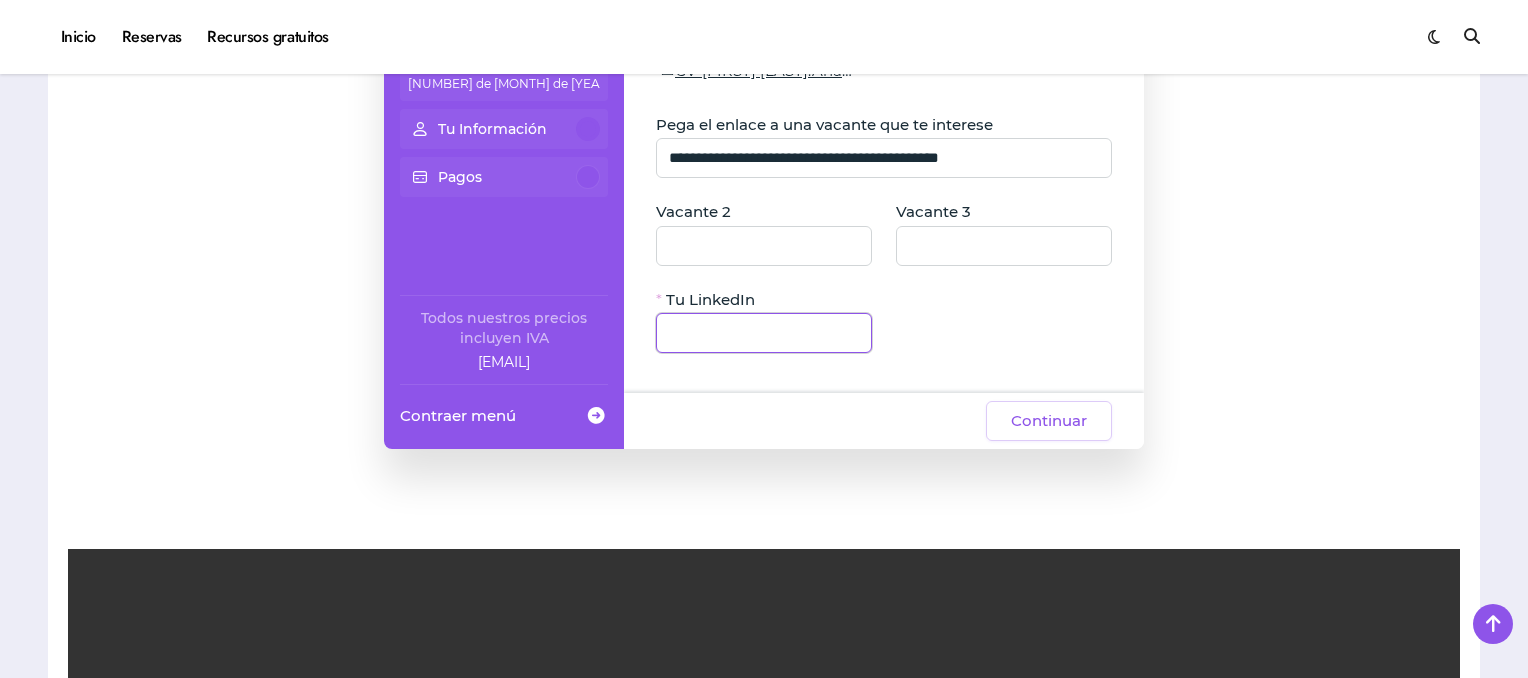 click 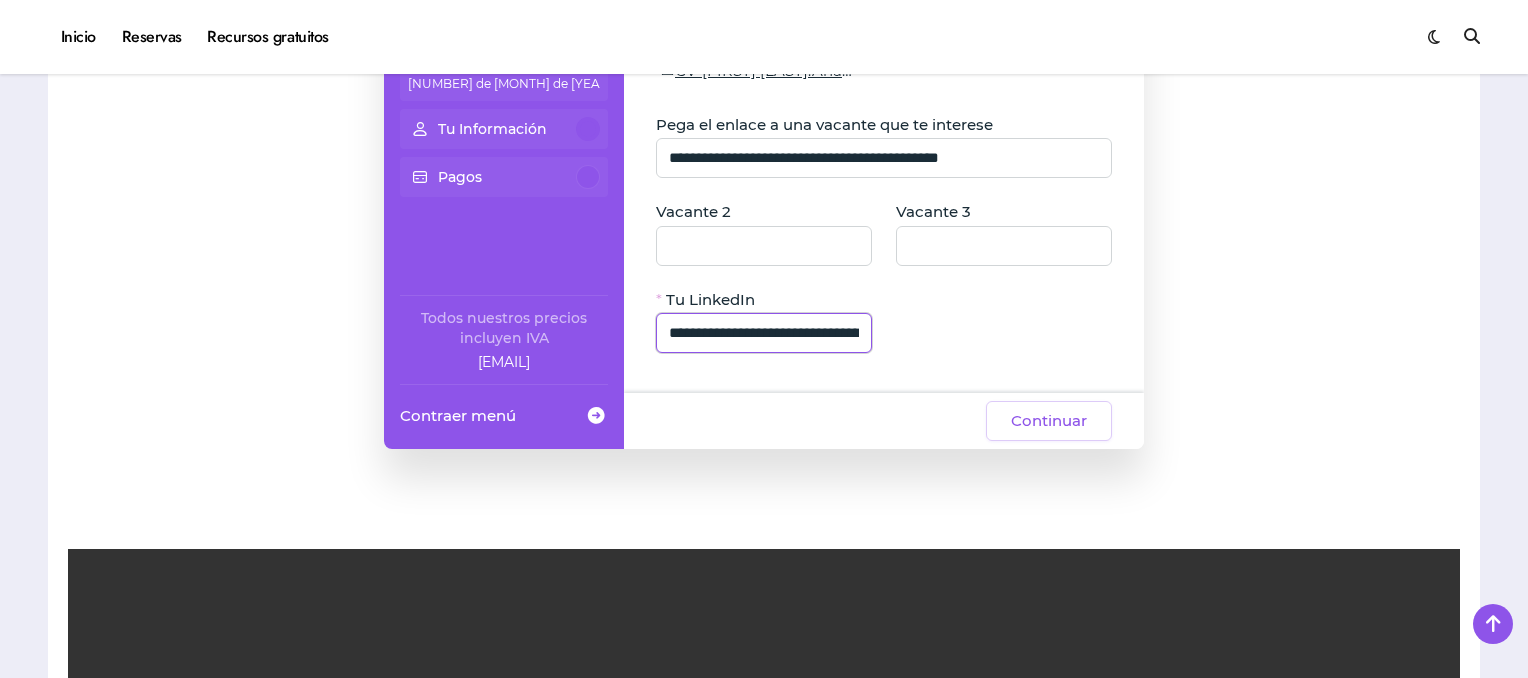 scroll, scrollTop: 0, scrollLeft: 327, axis: horizontal 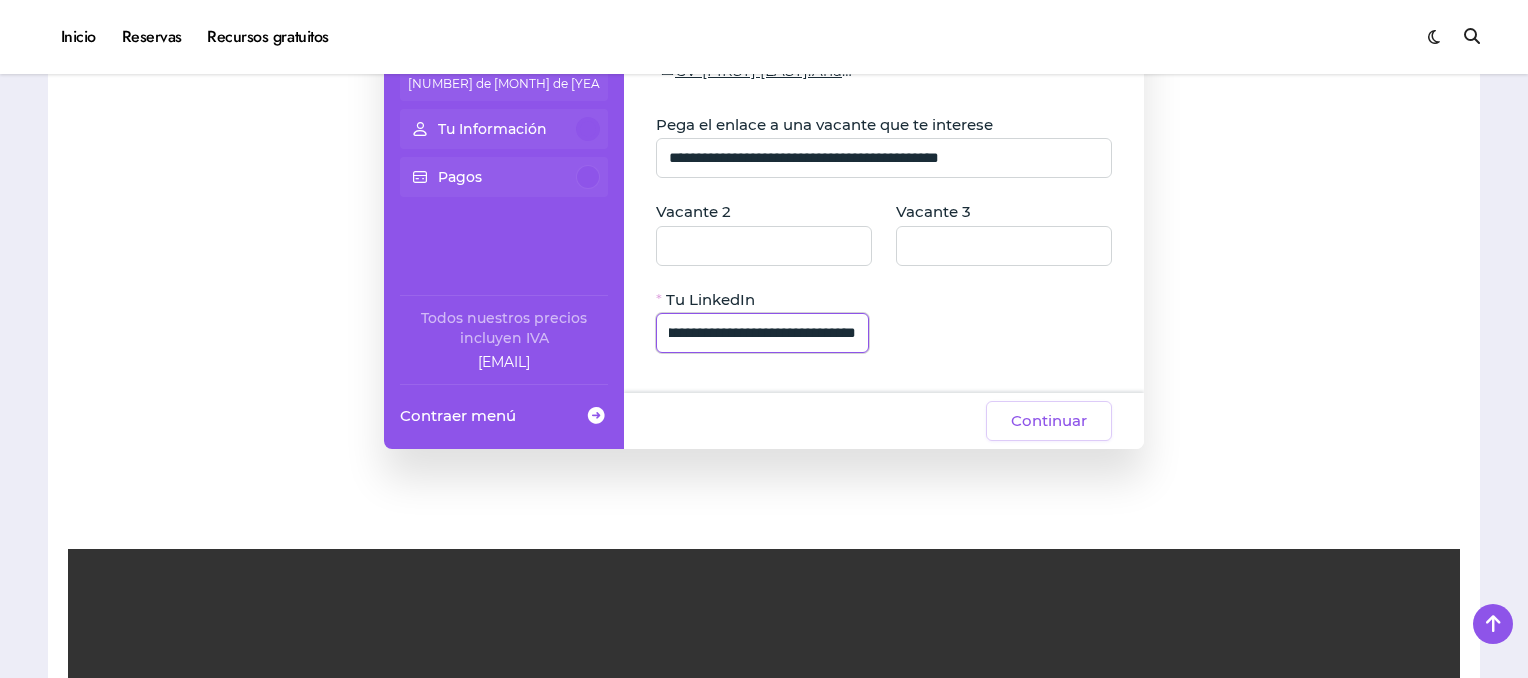 type on "**********" 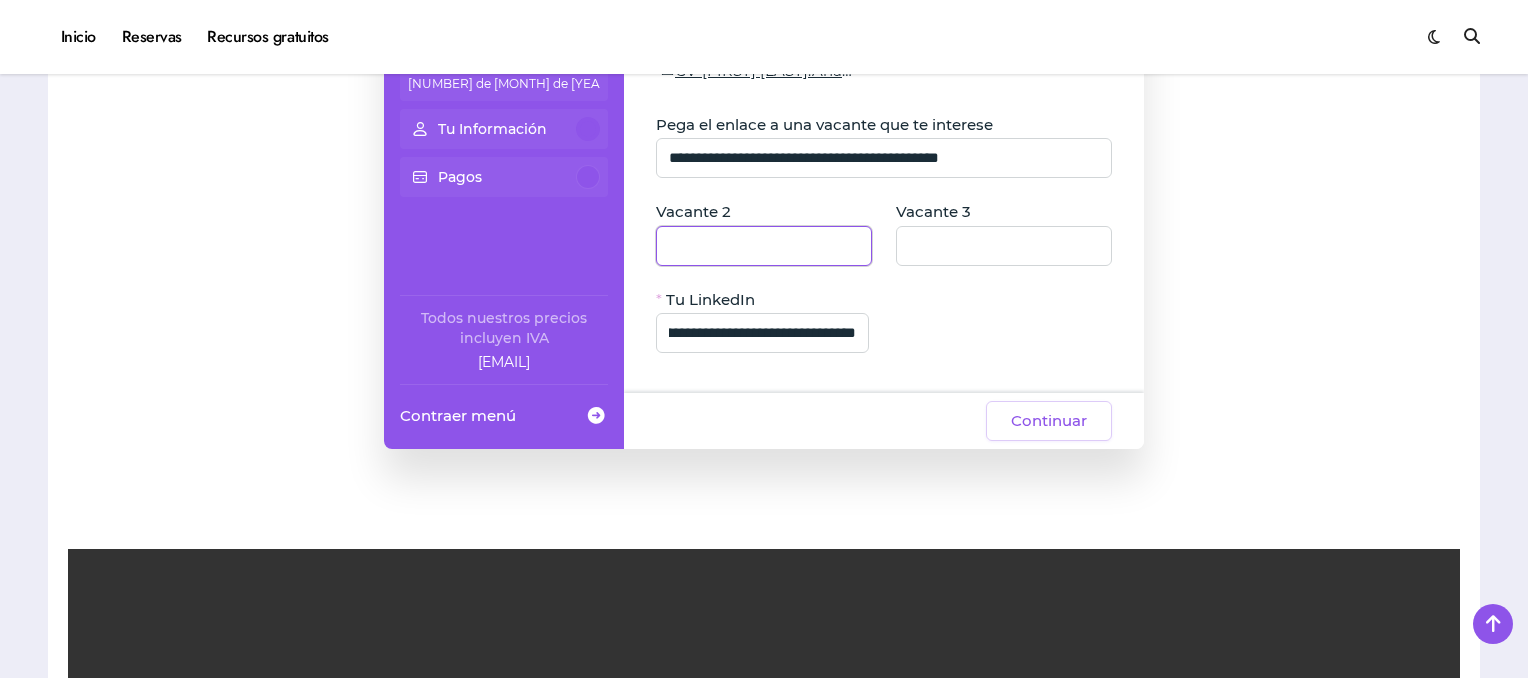 click 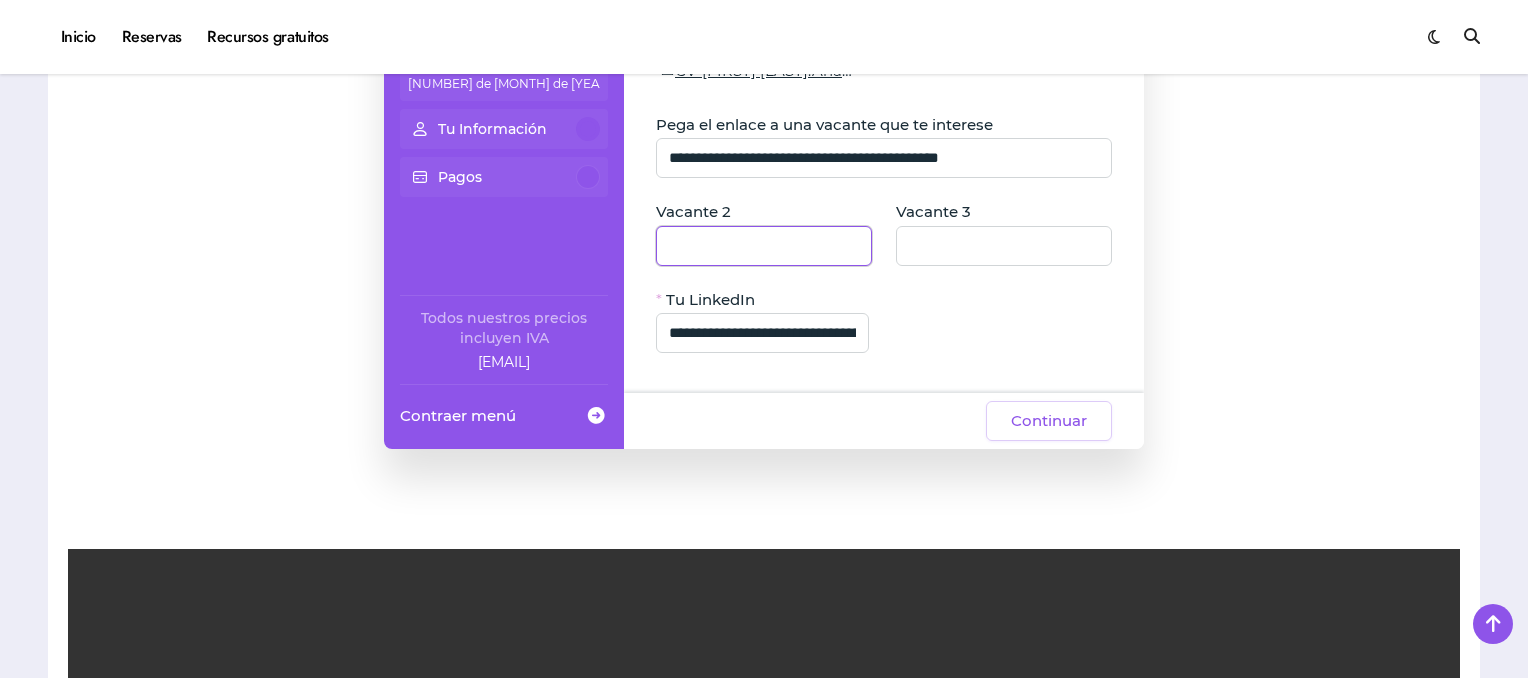 click 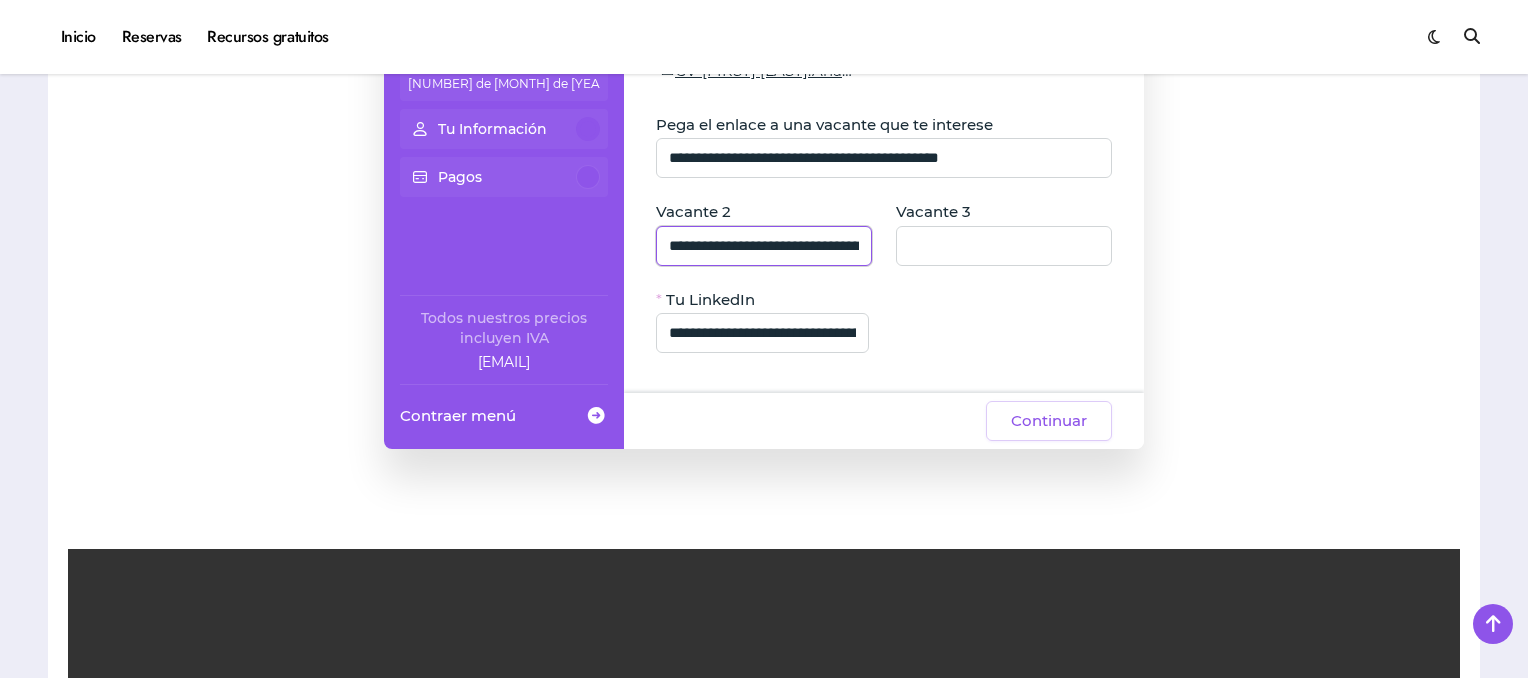scroll, scrollTop: 0, scrollLeft: 881, axis: horizontal 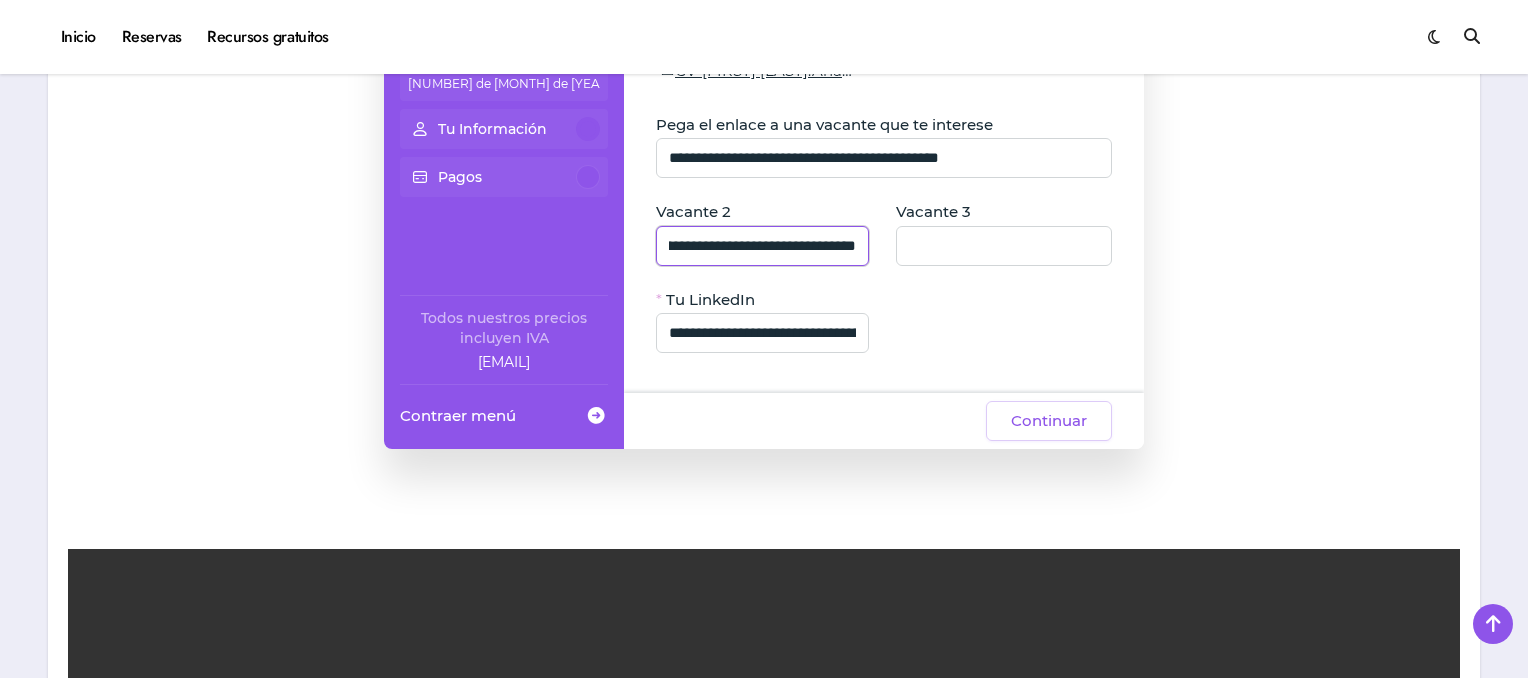 type on "**********" 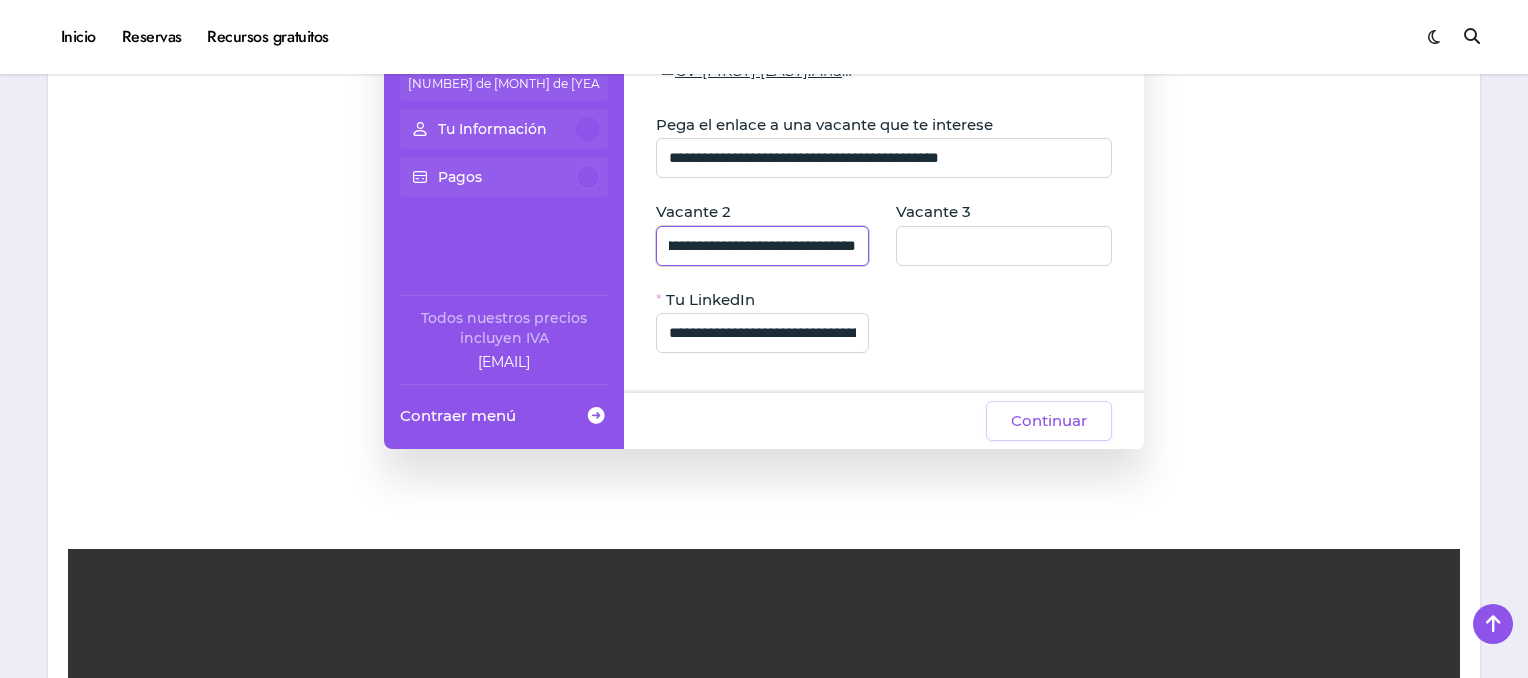 scroll, scrollTop: 0, scrollLeft: 0, axis: both 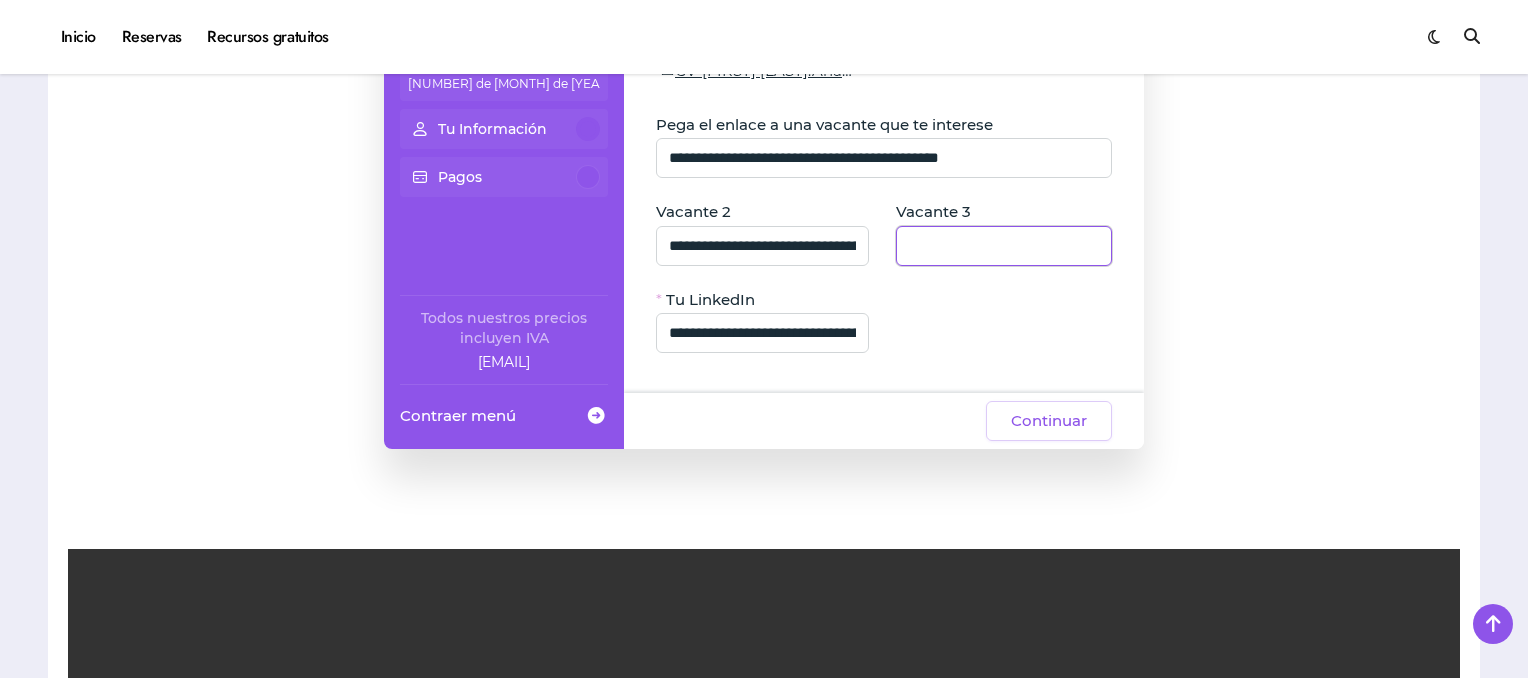 click 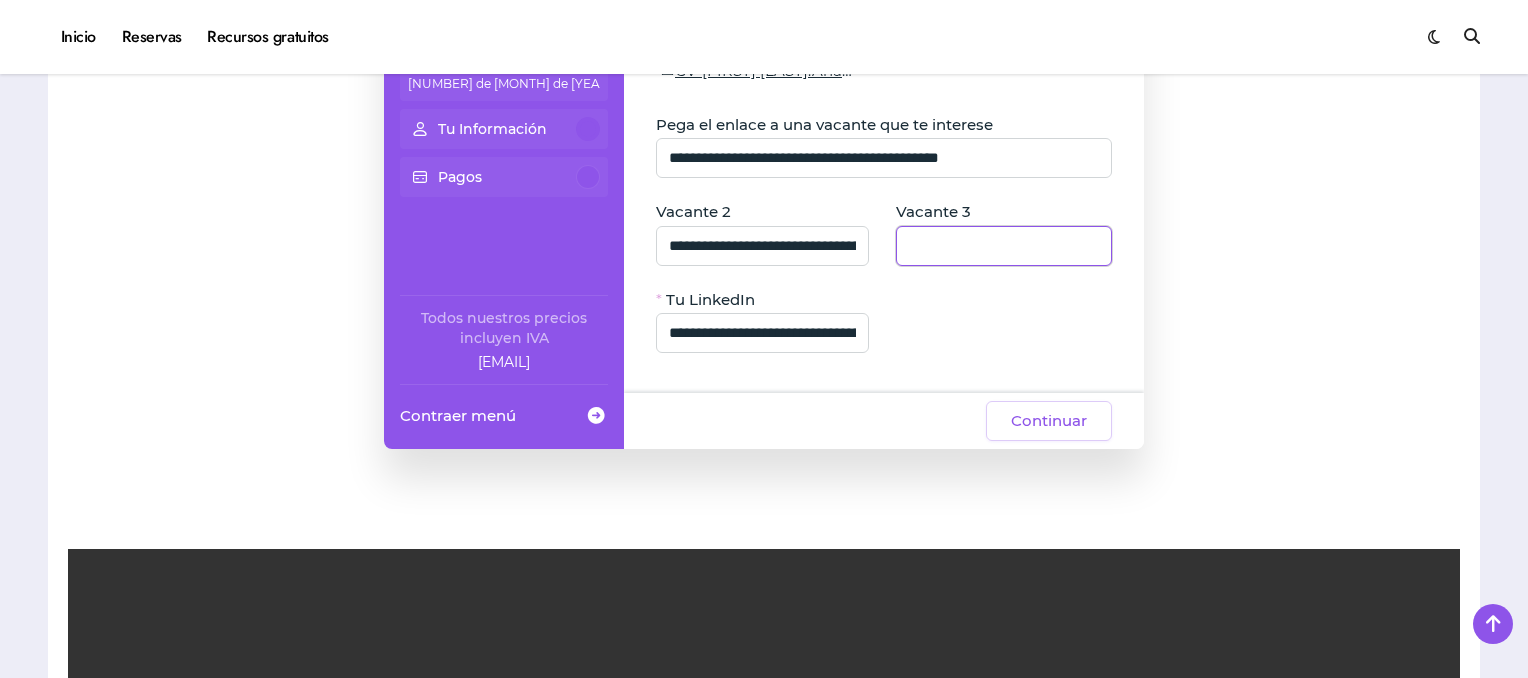 paste on "**********" 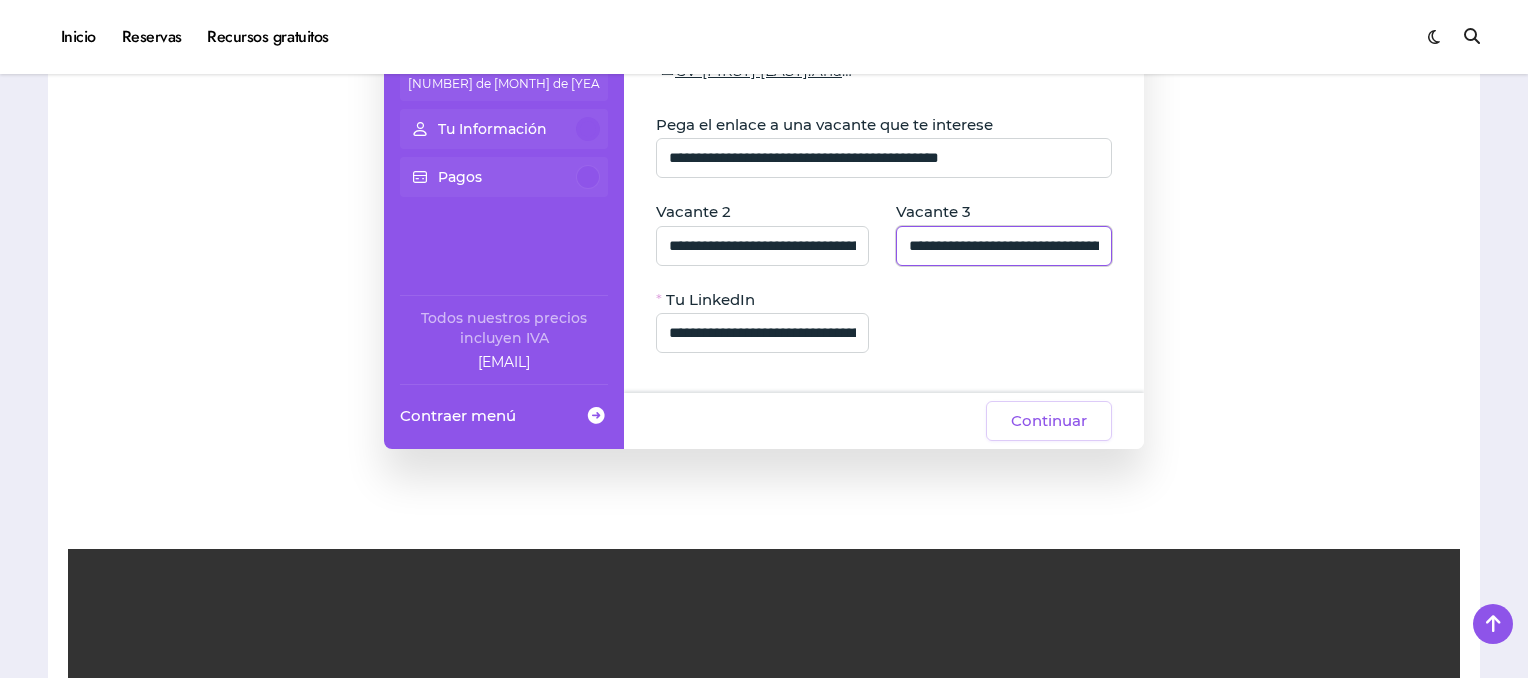 scroll, scrollTop: 0, scrollLeft: 892, axis: horizontal 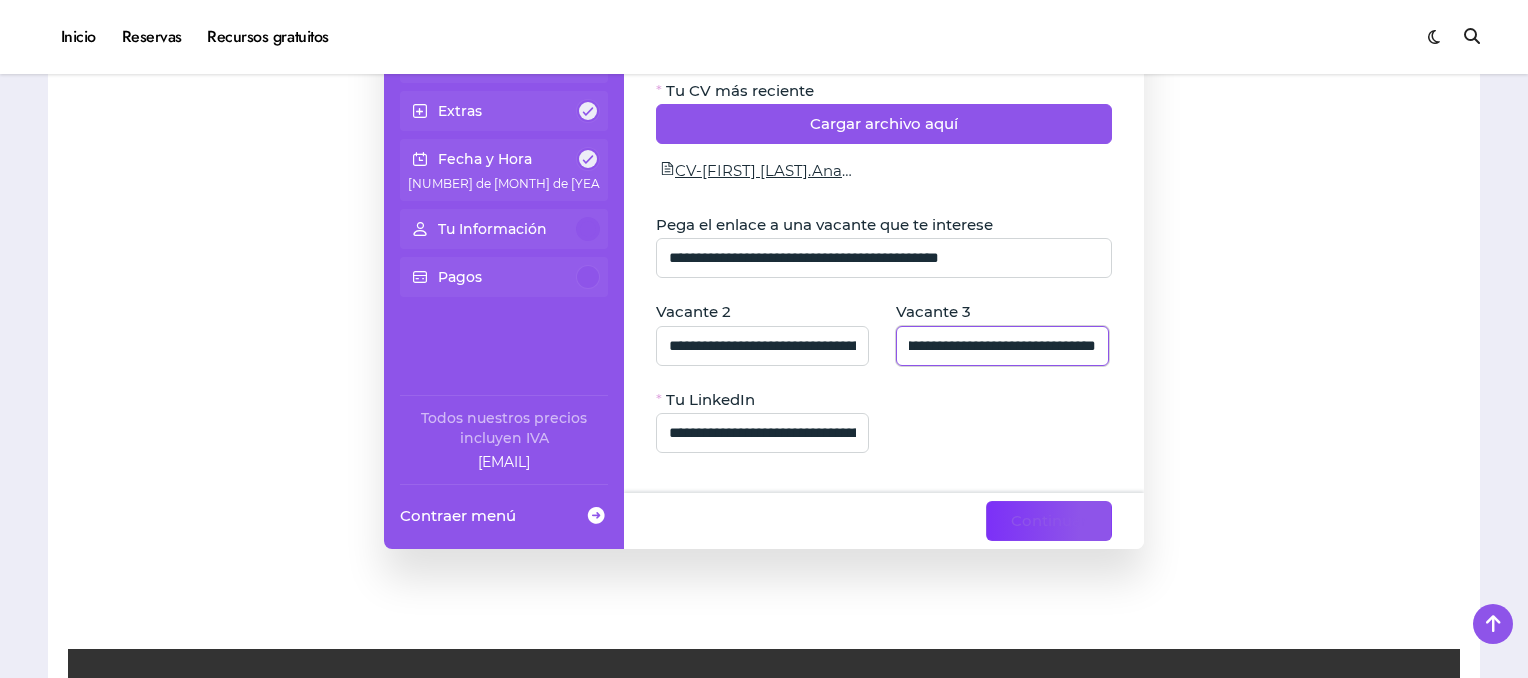 type on "**********" 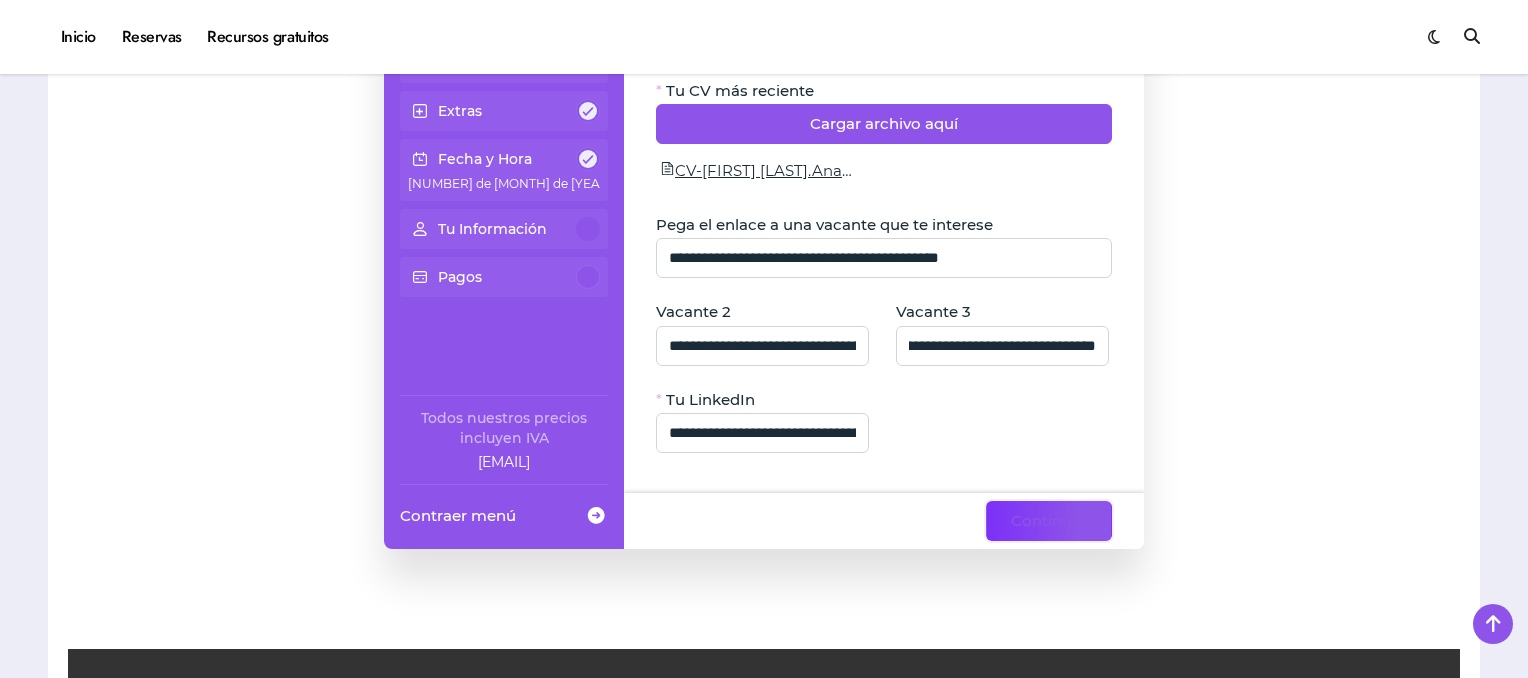 scroll, scrollTop: 0, scrollLeft: 0, axis: both 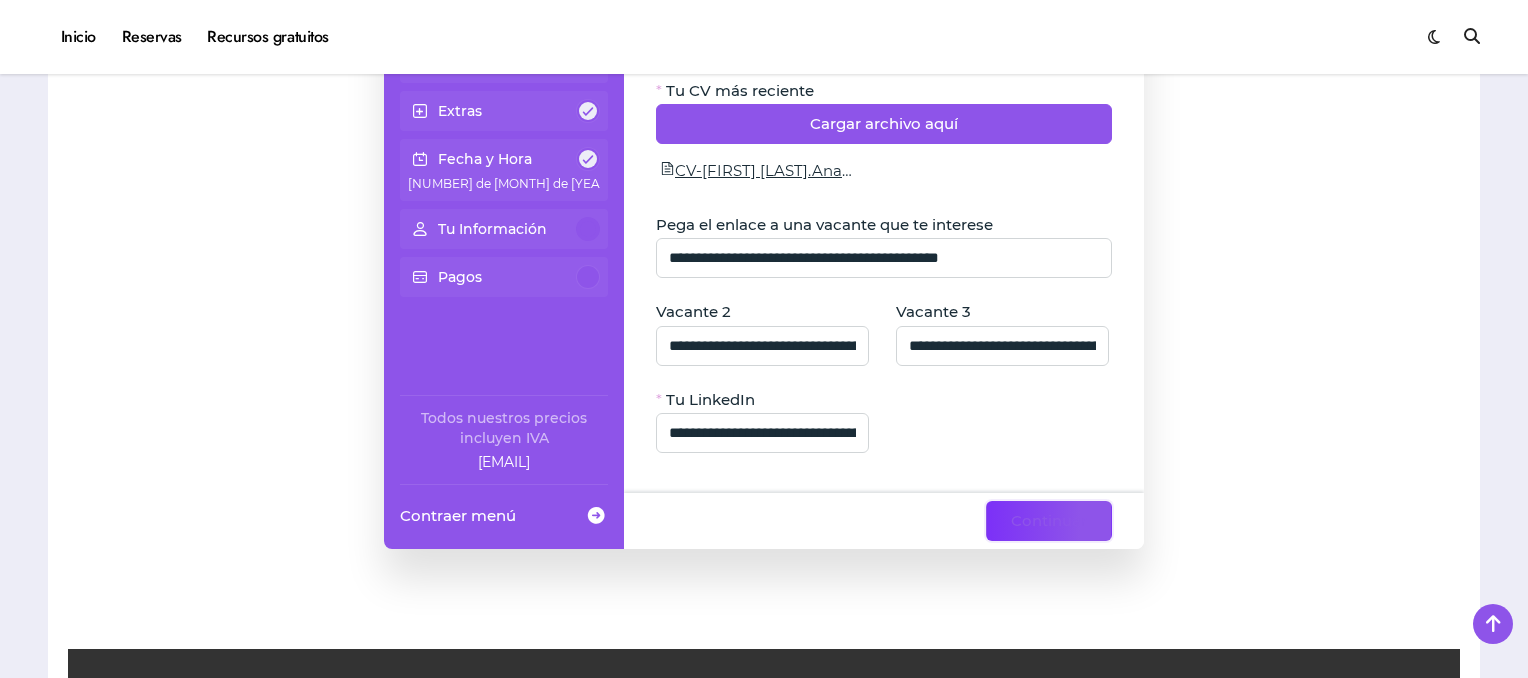 click on "Continuar" at bounding box center (1049, 521) 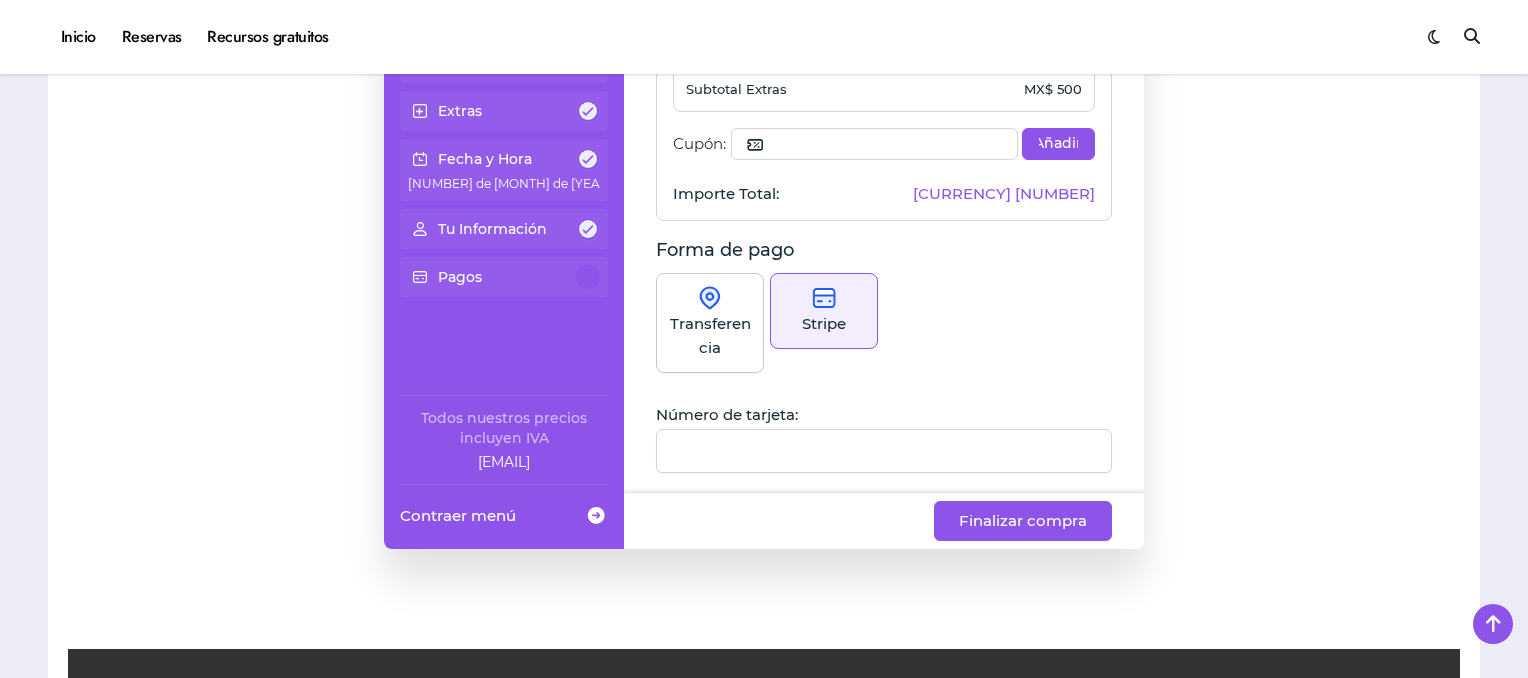scroll, scrollTop: 299, scrollLeft: 0, axis: vertical 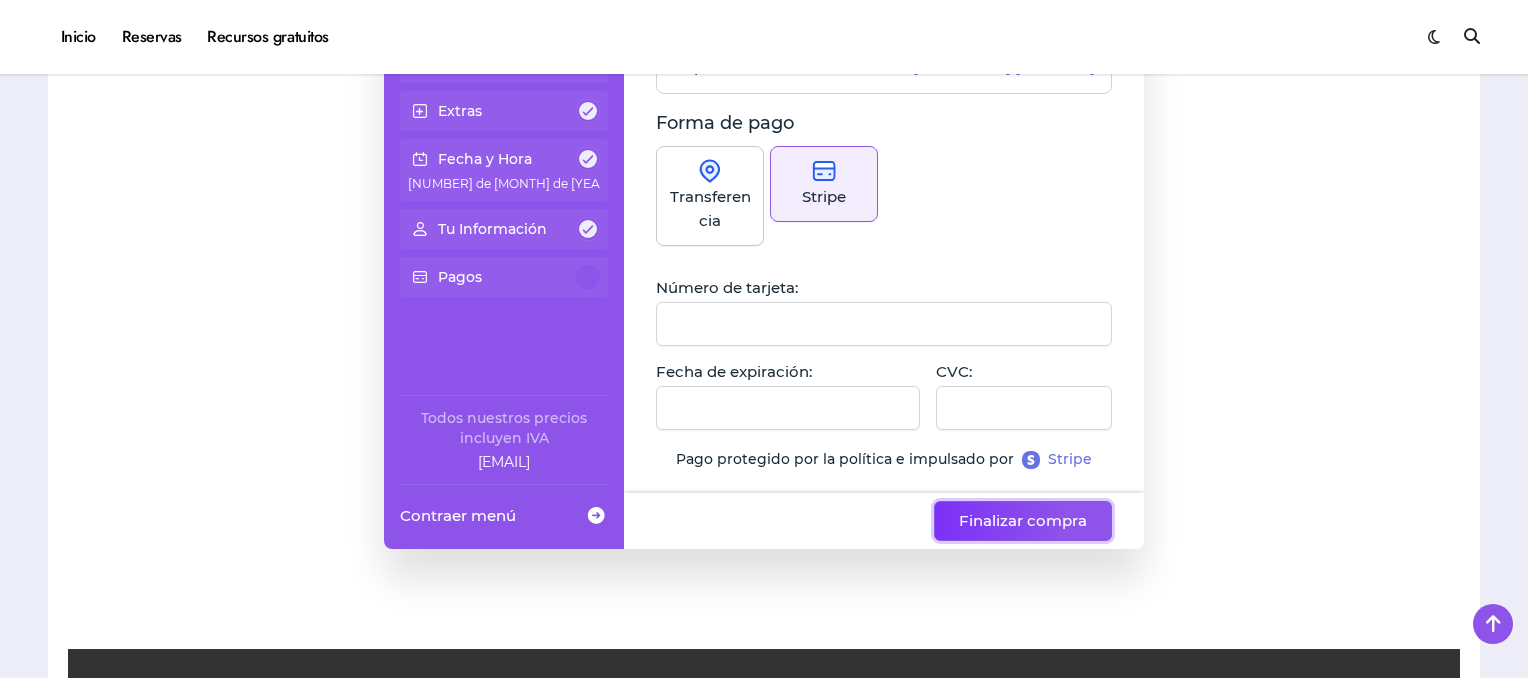 click on "Finalizar compra" at bounding box center [1023, 521] 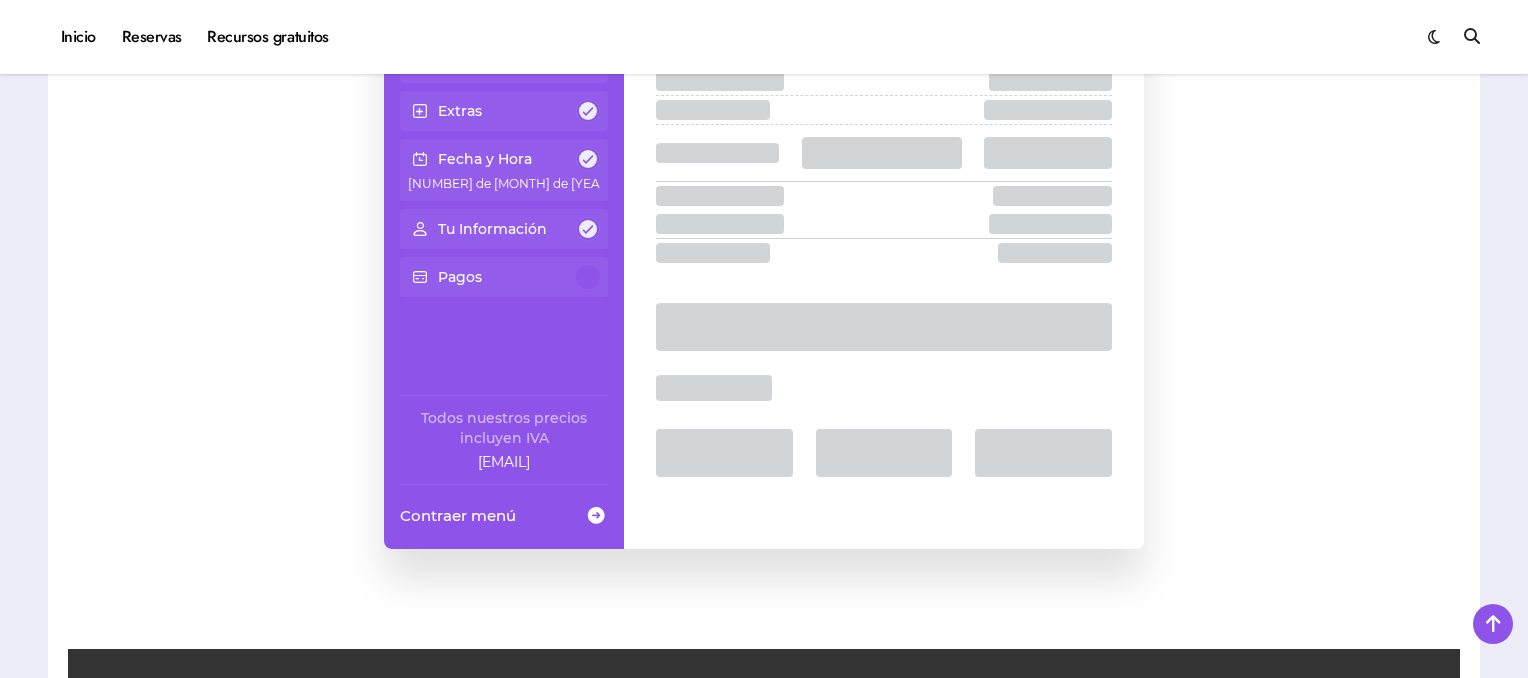 scroll, scrollTop: 132, scrollLeft: 0, axis: vertical 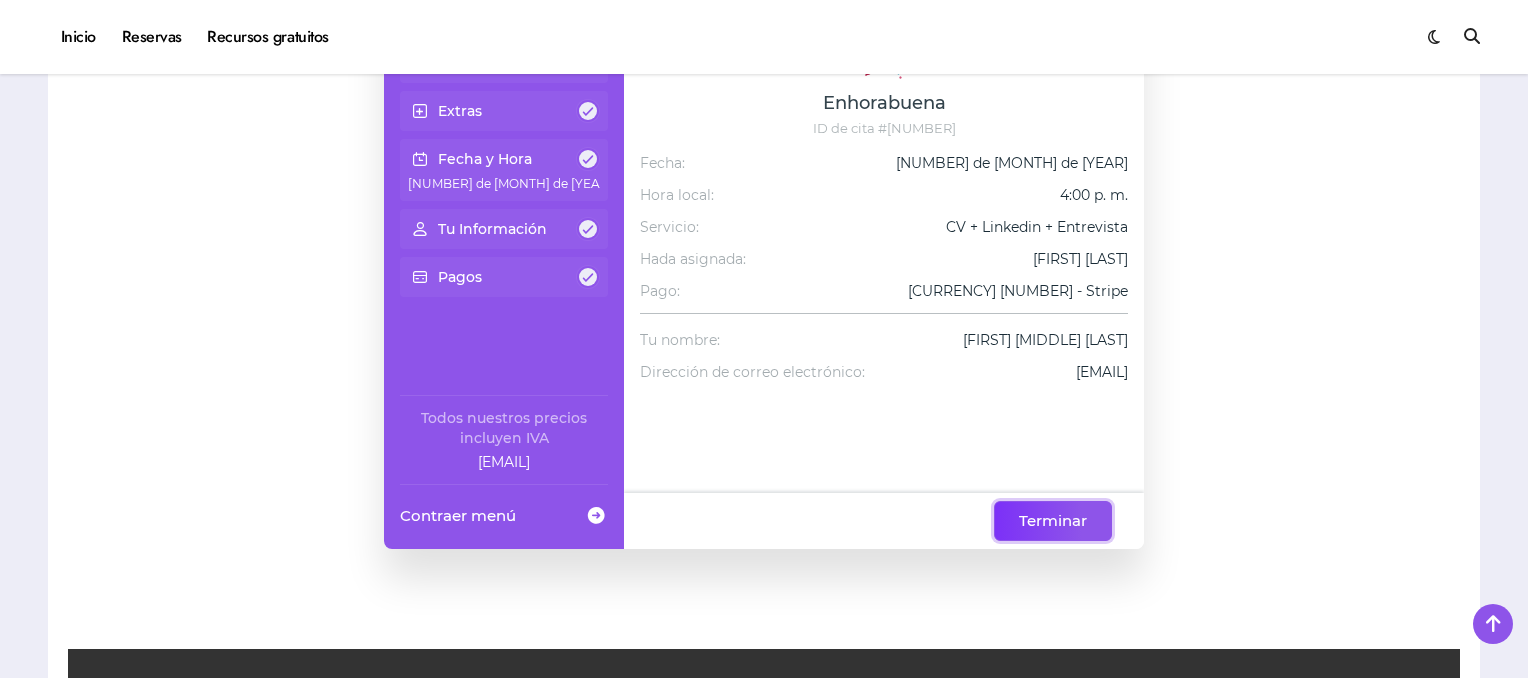 click on "Terminar" at bounding box center (1053, 521) 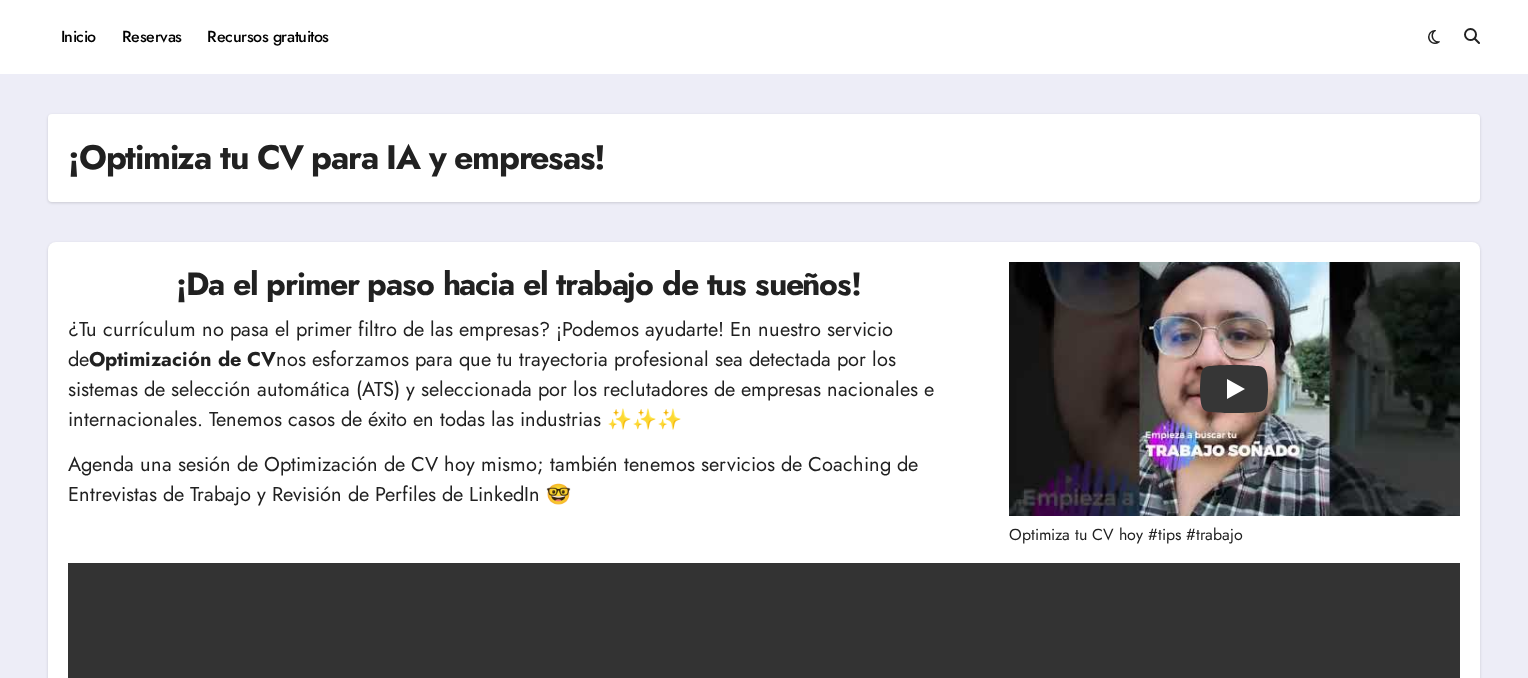scroll, scrollTop: 600, scrollLeft: 0, axis: vertical 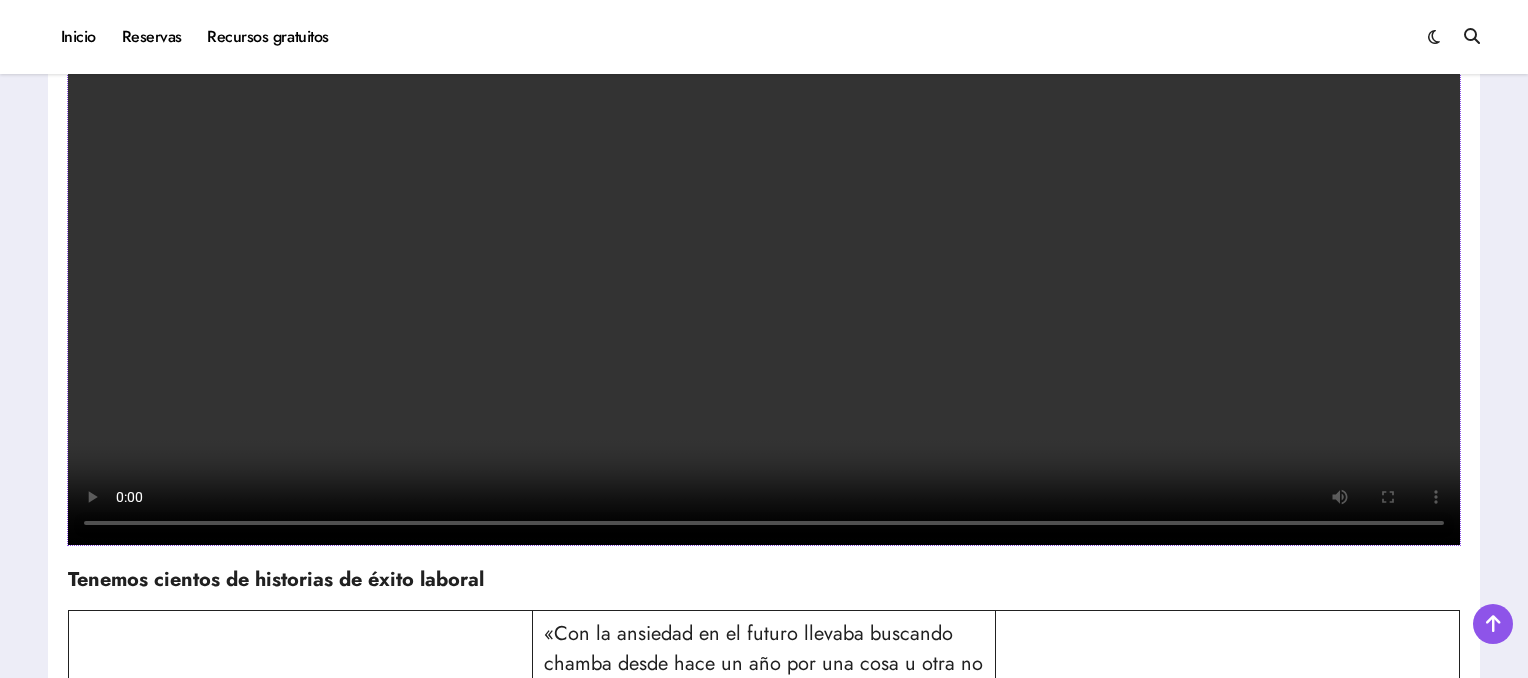 type 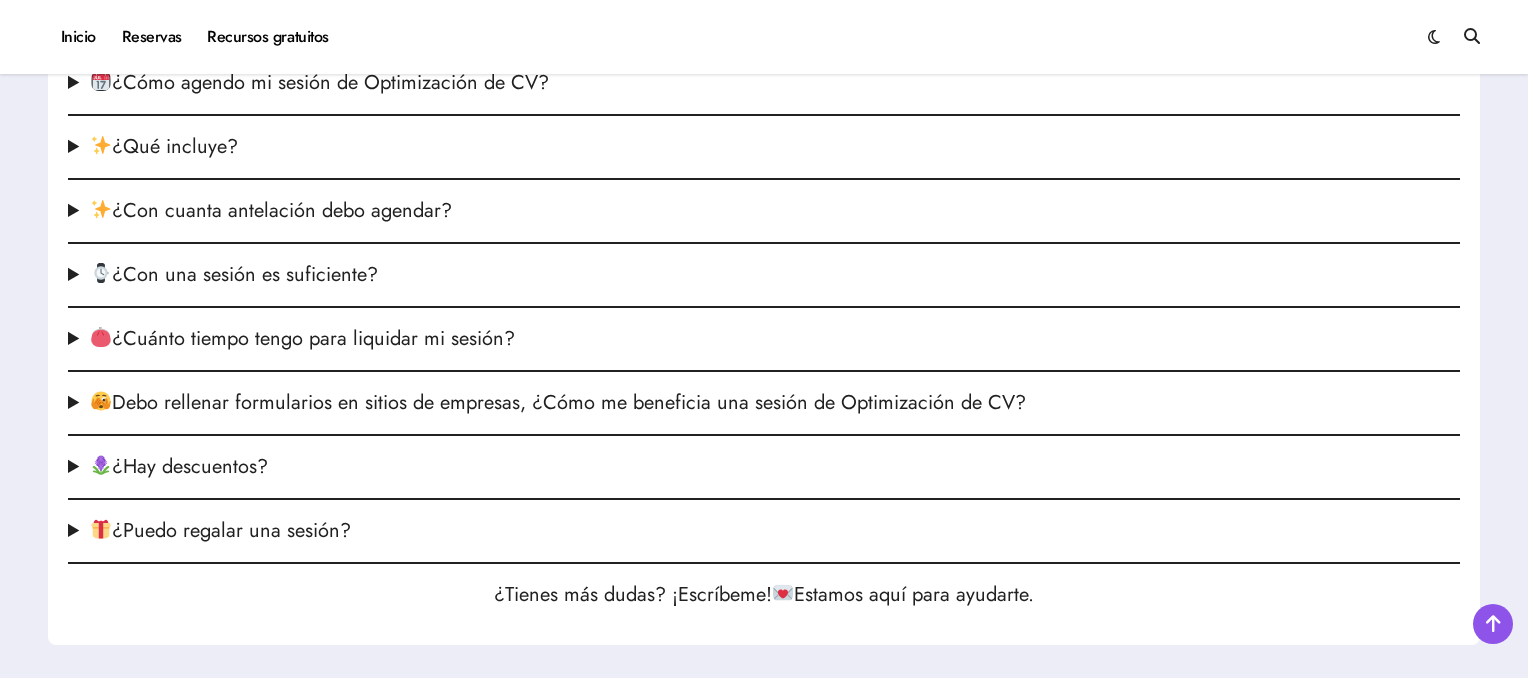 scroll, scrollTop: 2500, scrollLeft: 0, axis: vertical 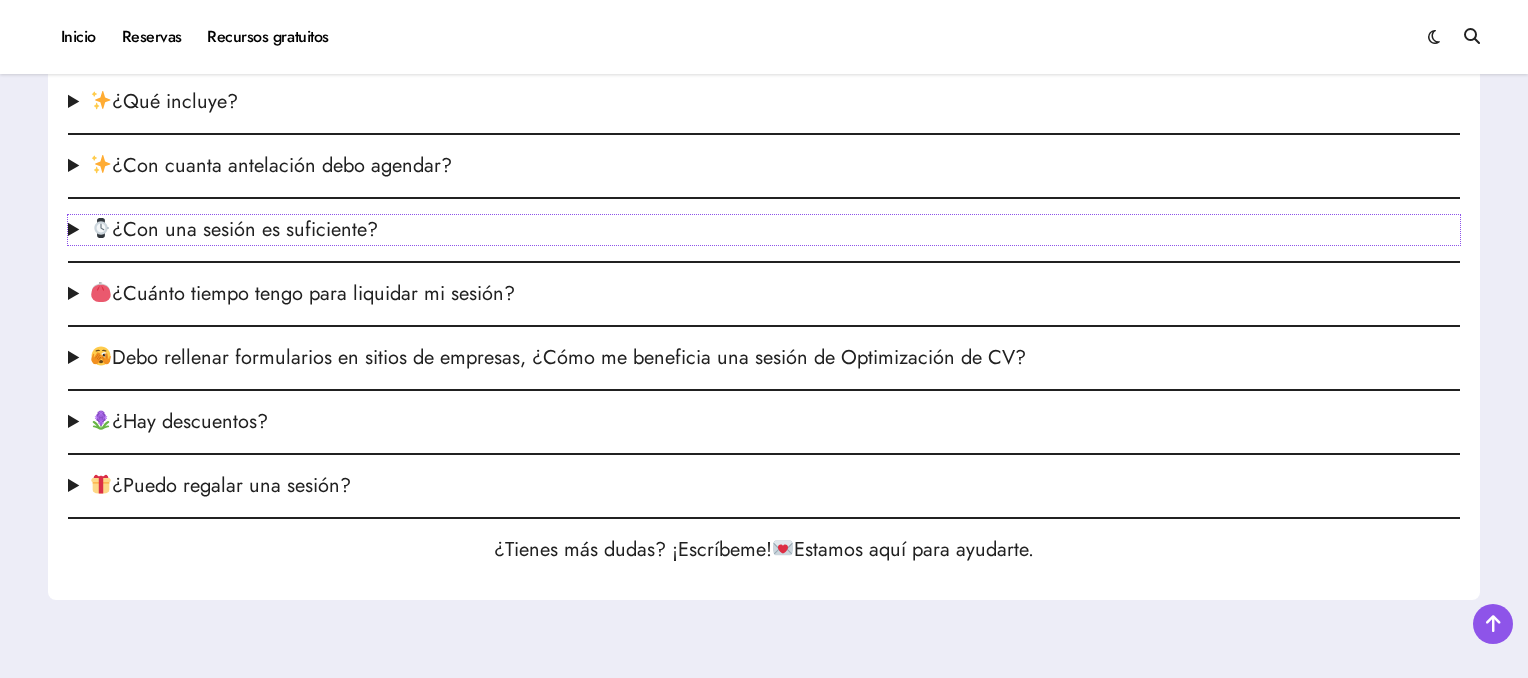 click on "¿Con una sesión es suficiente?" at bounding box center (764, 230) 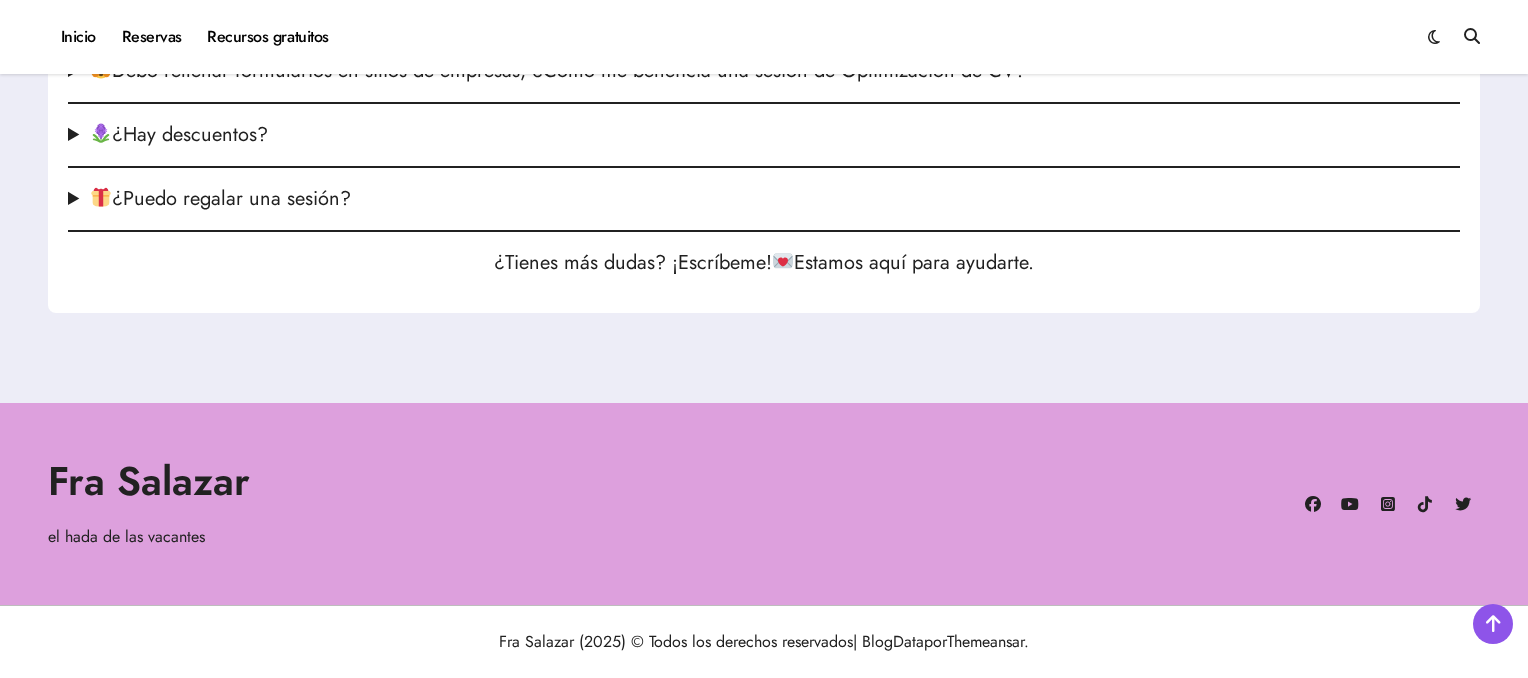 scroll, scrollTop: 2900, scrollLeft: 0, axis: vertical 